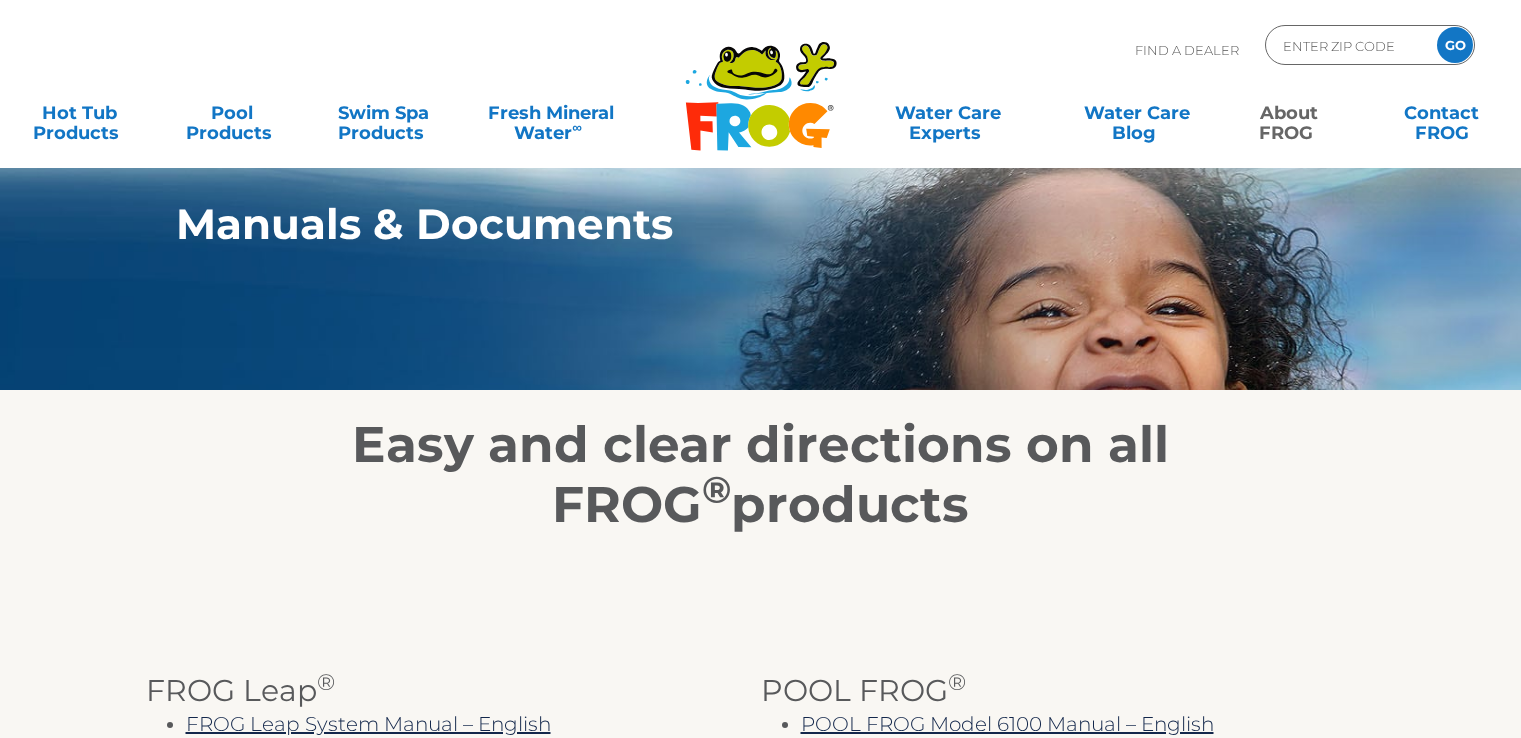 scroll, scrollTop: 0, scrollLeft: 0, axis: both 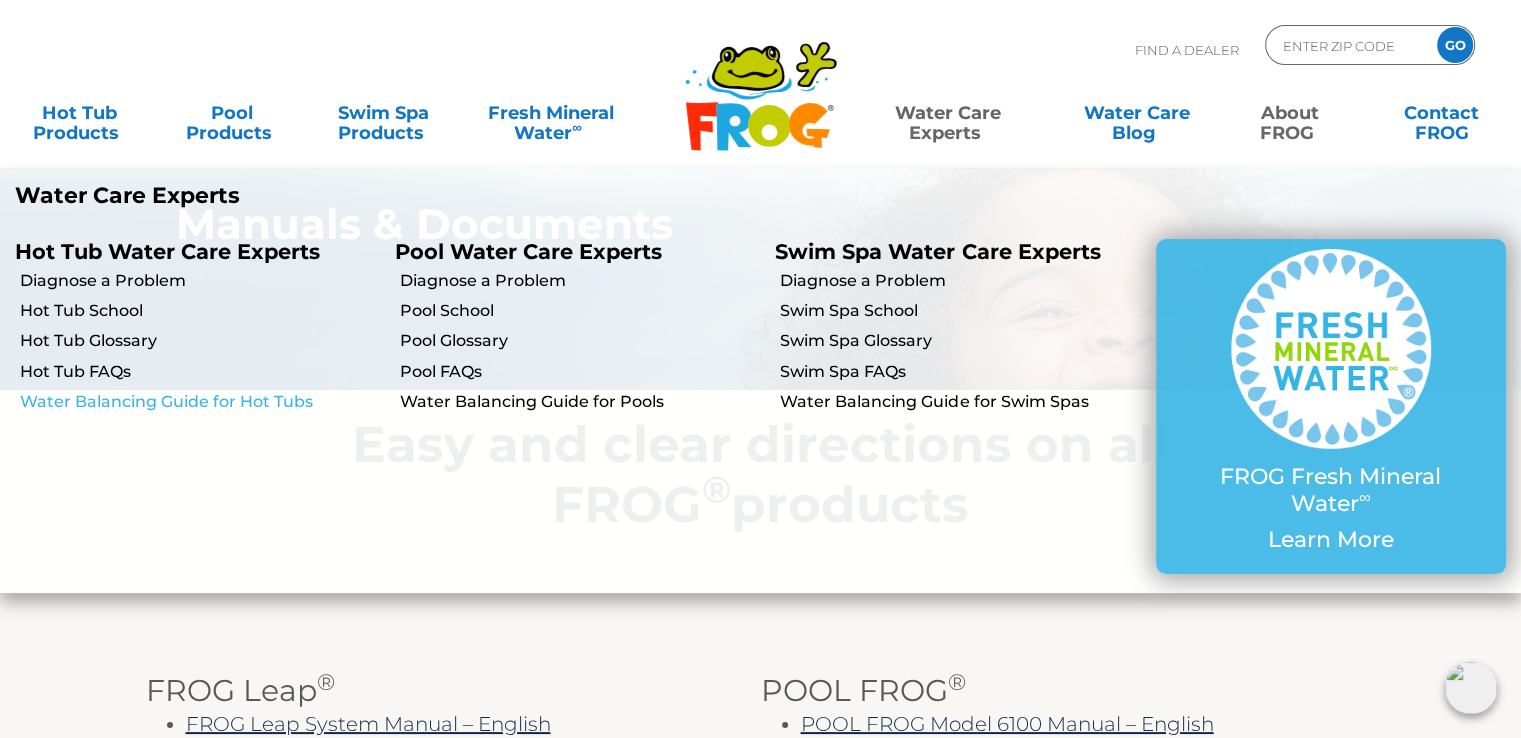 click on "Water Balancing Guide for Hot Tubs" at bounding box center (200, 402) 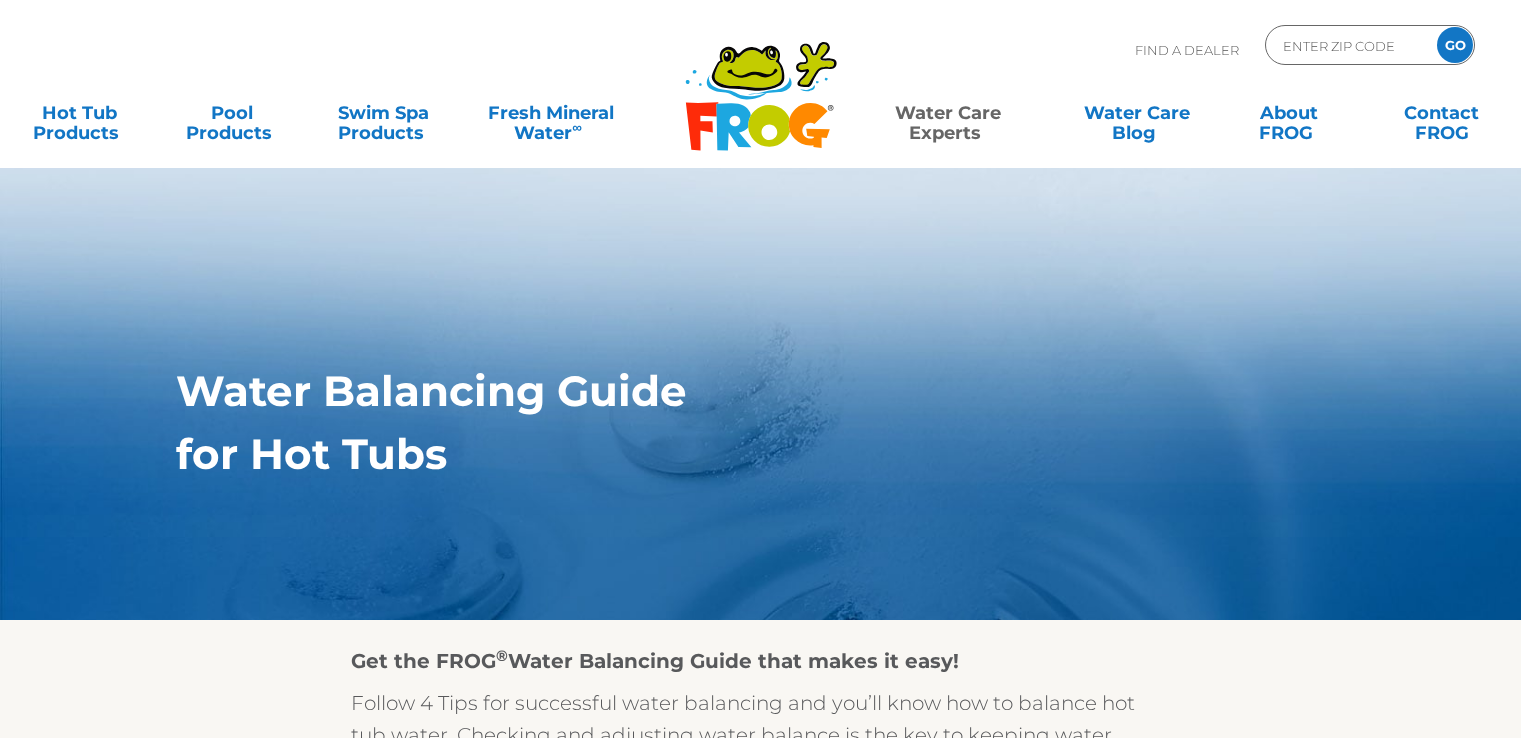 scroll, scrollTop: 0, scrollLeft: 0, axis: both 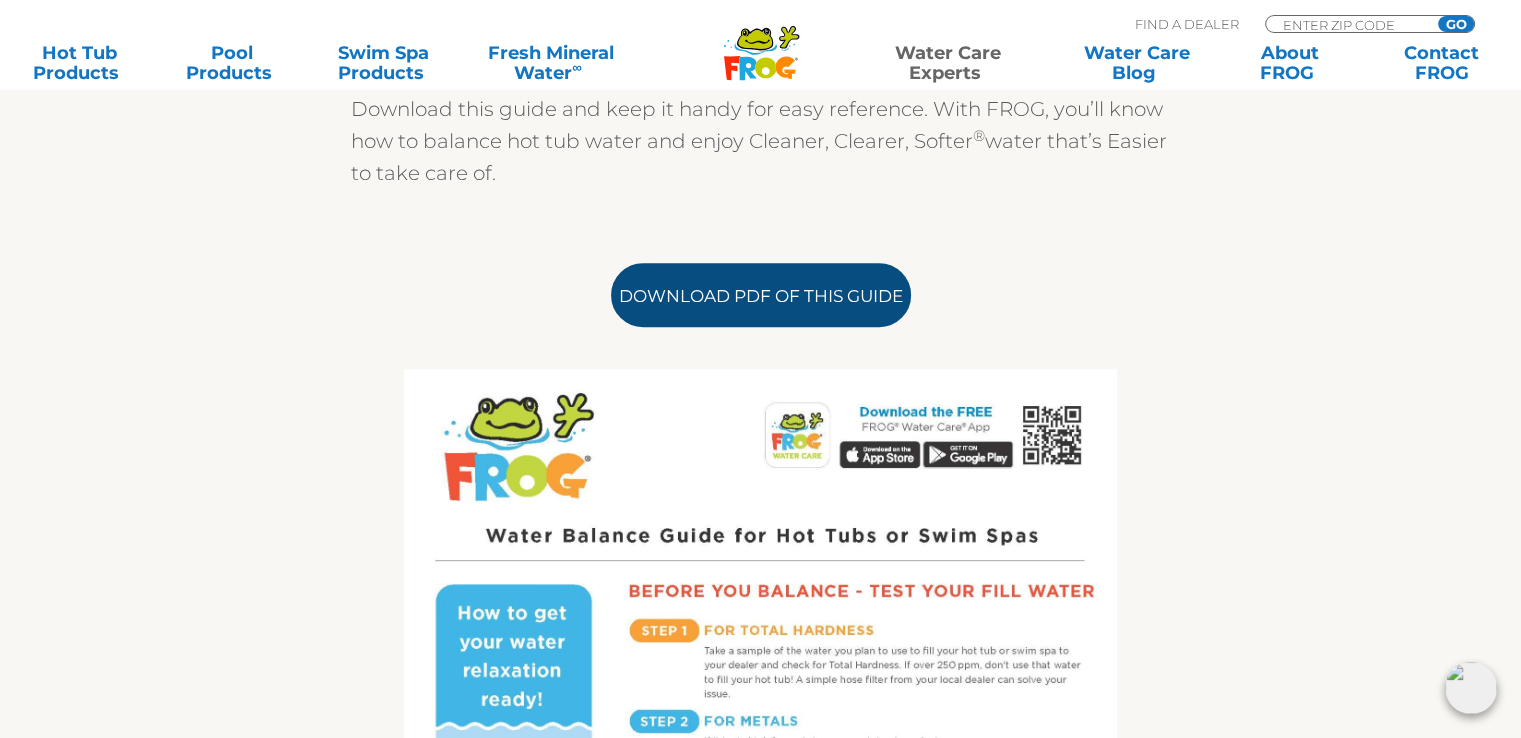 click on "Download PDF of this Guide" at bounding box center (761, 295) 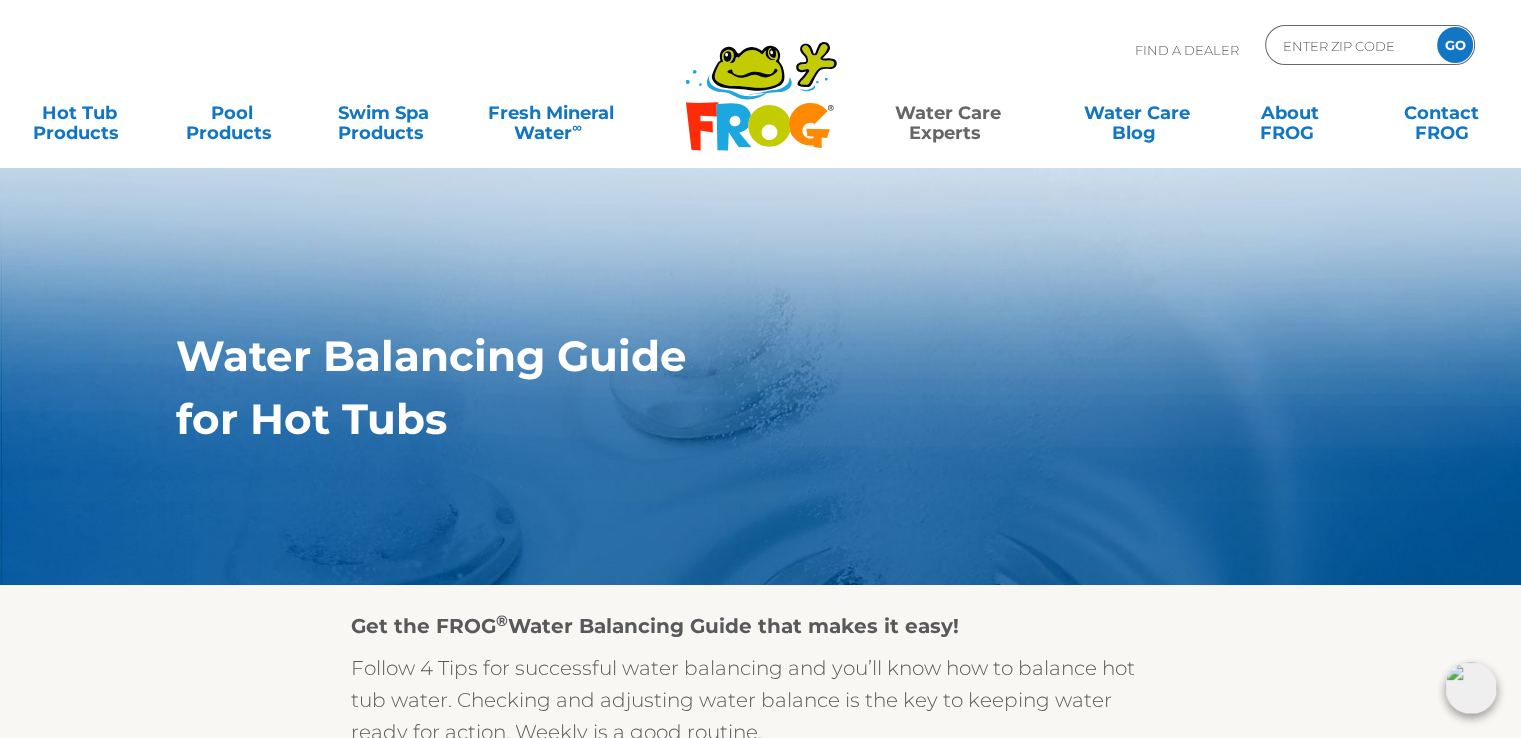 scroll, scrollTop: 0, scrollLeft: 0, axis: both 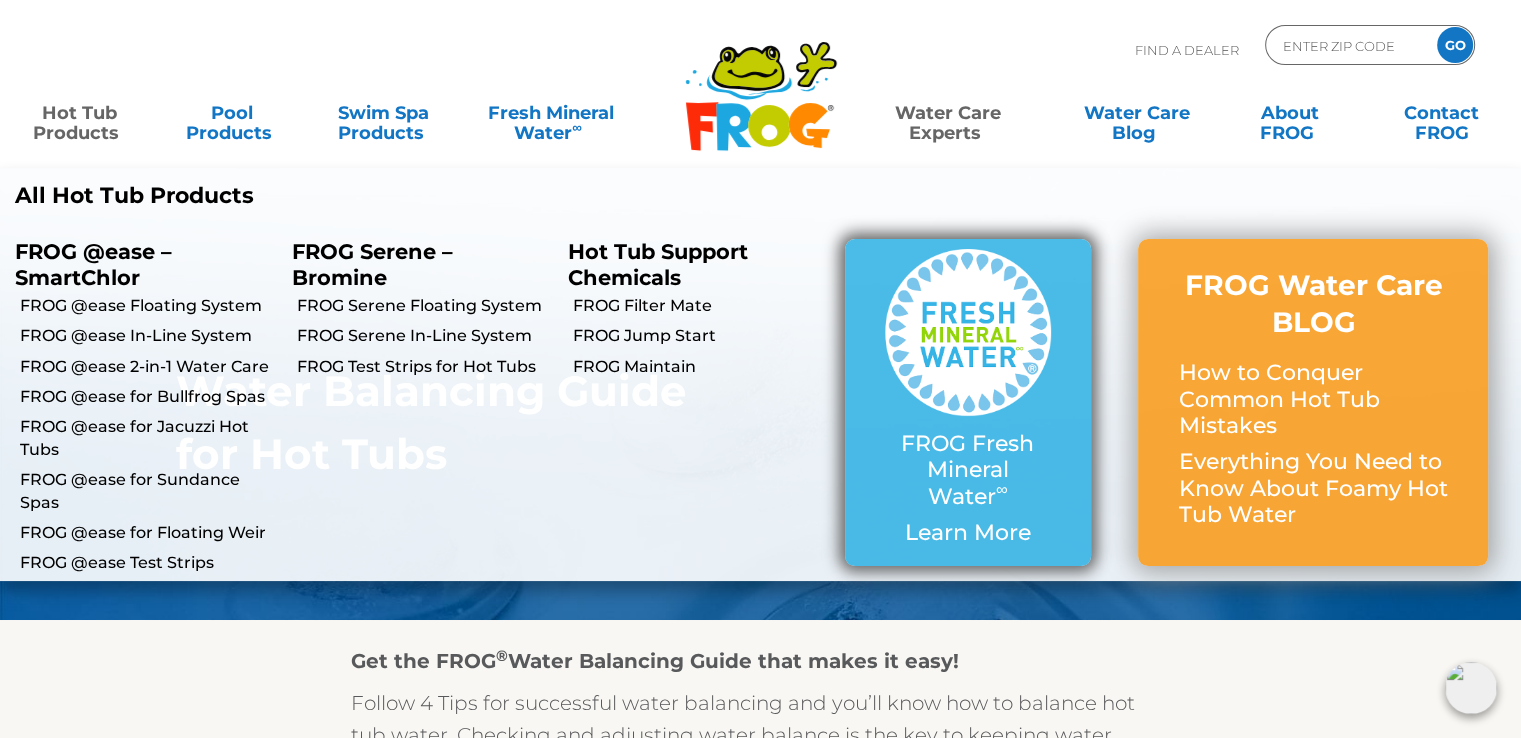 click at bounding box center [968, 332] 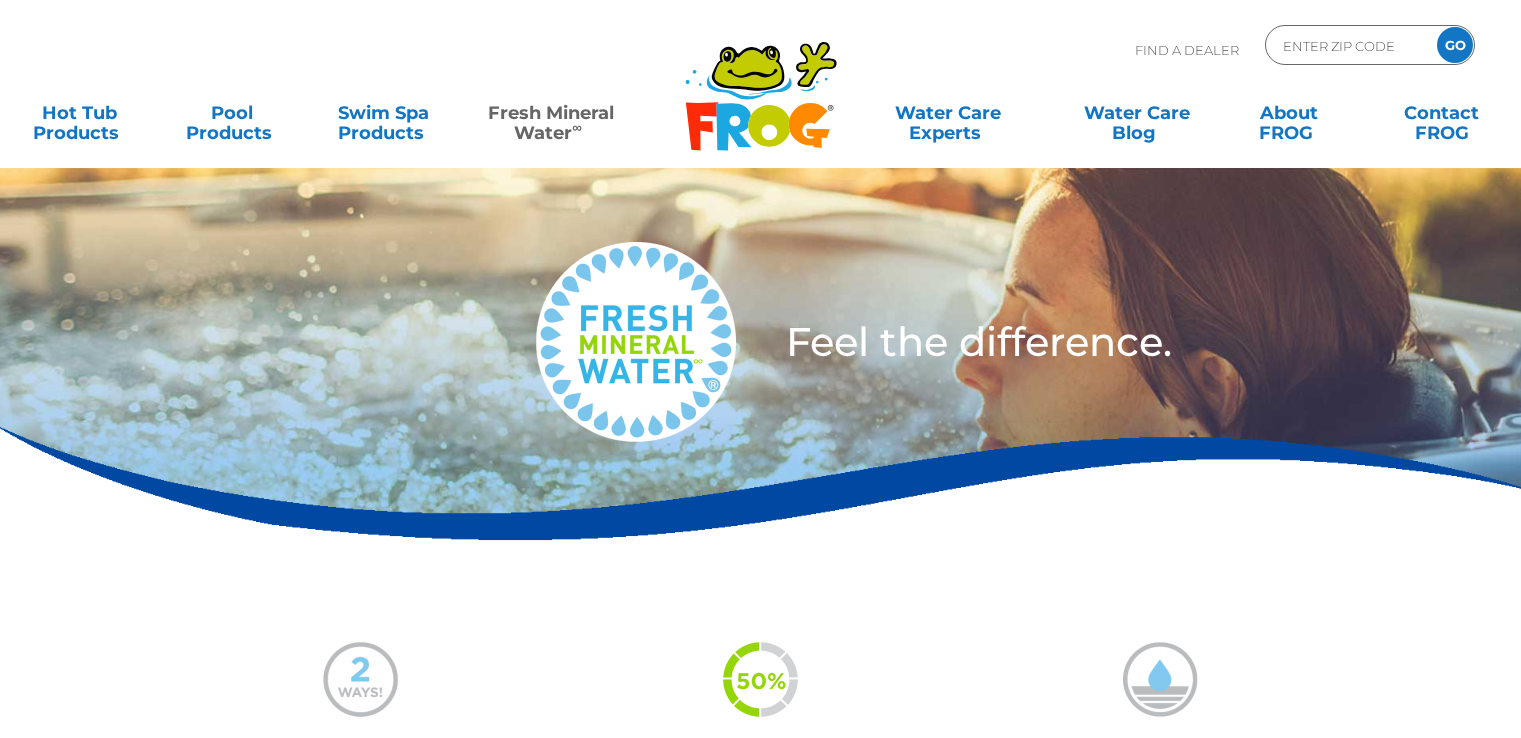scroll, scrollTop: 0, scrollLeft: 0, axis: both 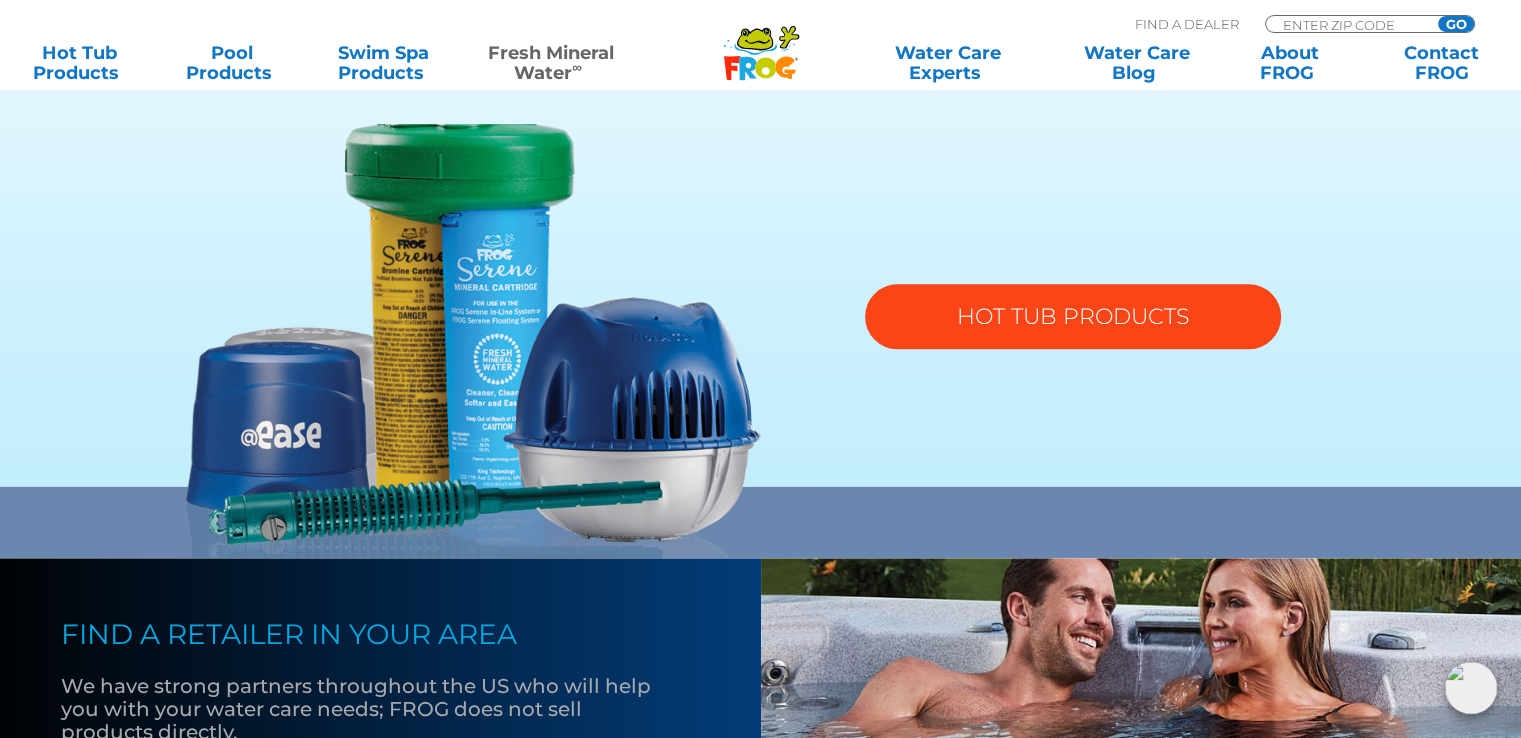 click on "HOT TUB PRODUCTS" at bounding box center [1073, 316] 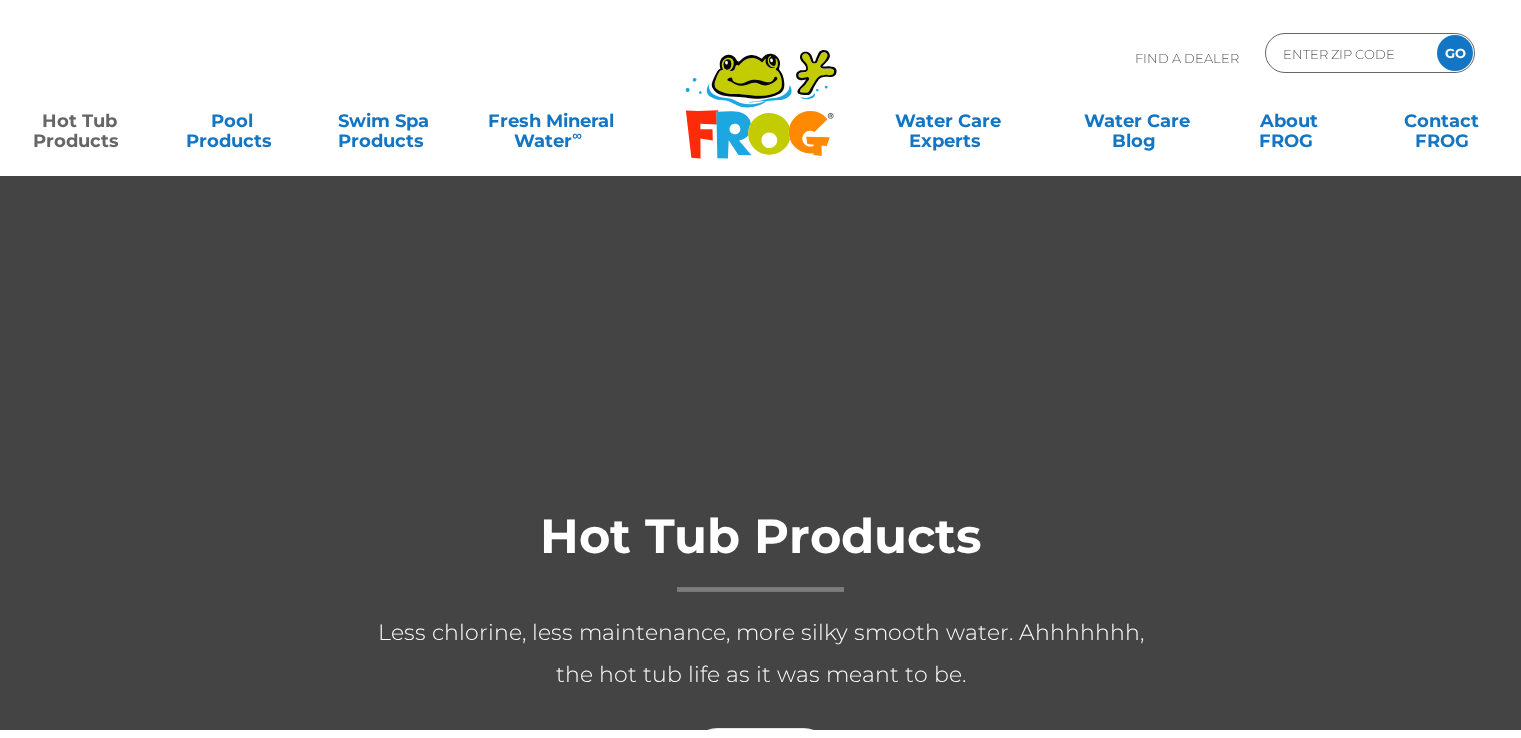 scroll, scrollTop: 0, scrollLeft: 0, axis: both 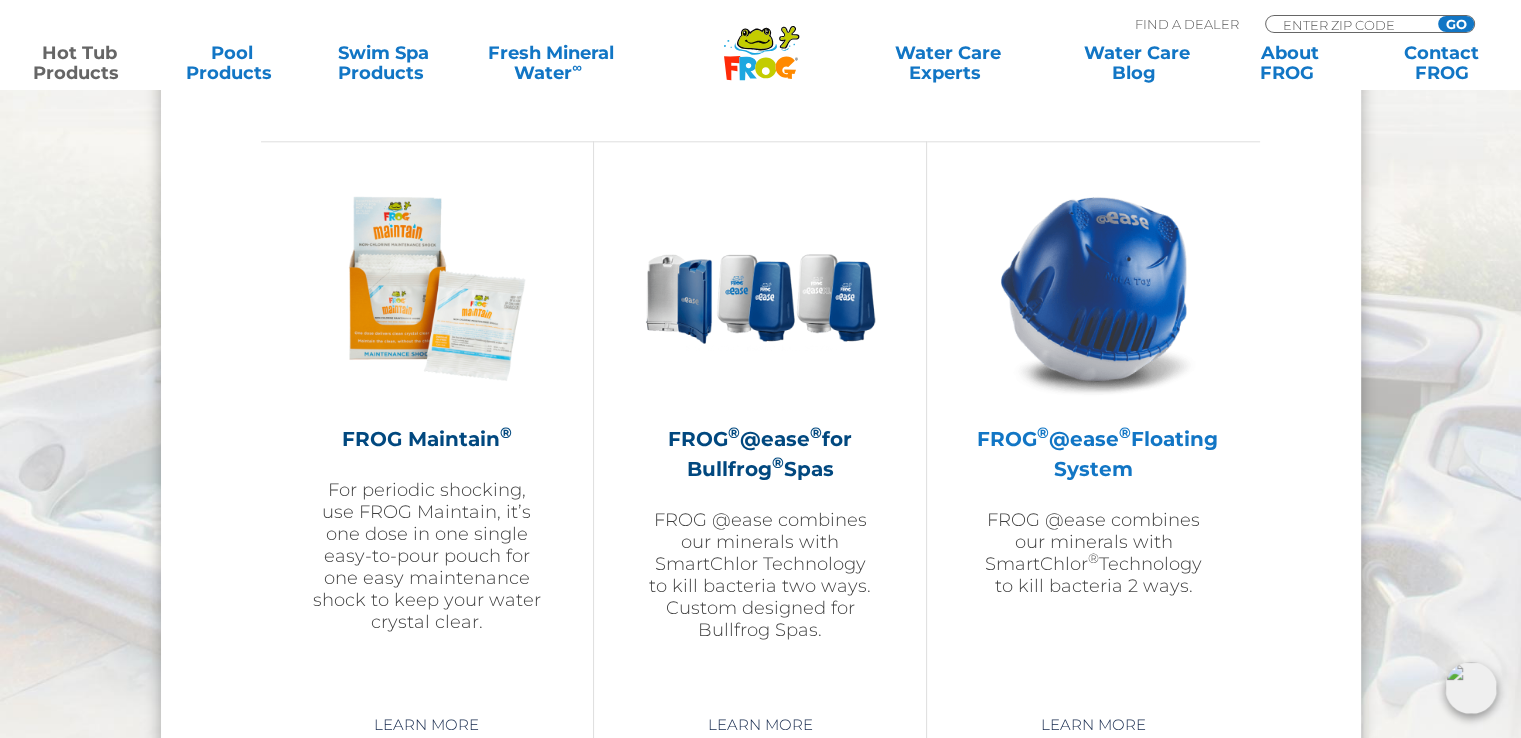 click at bounding box center [1094, 288] 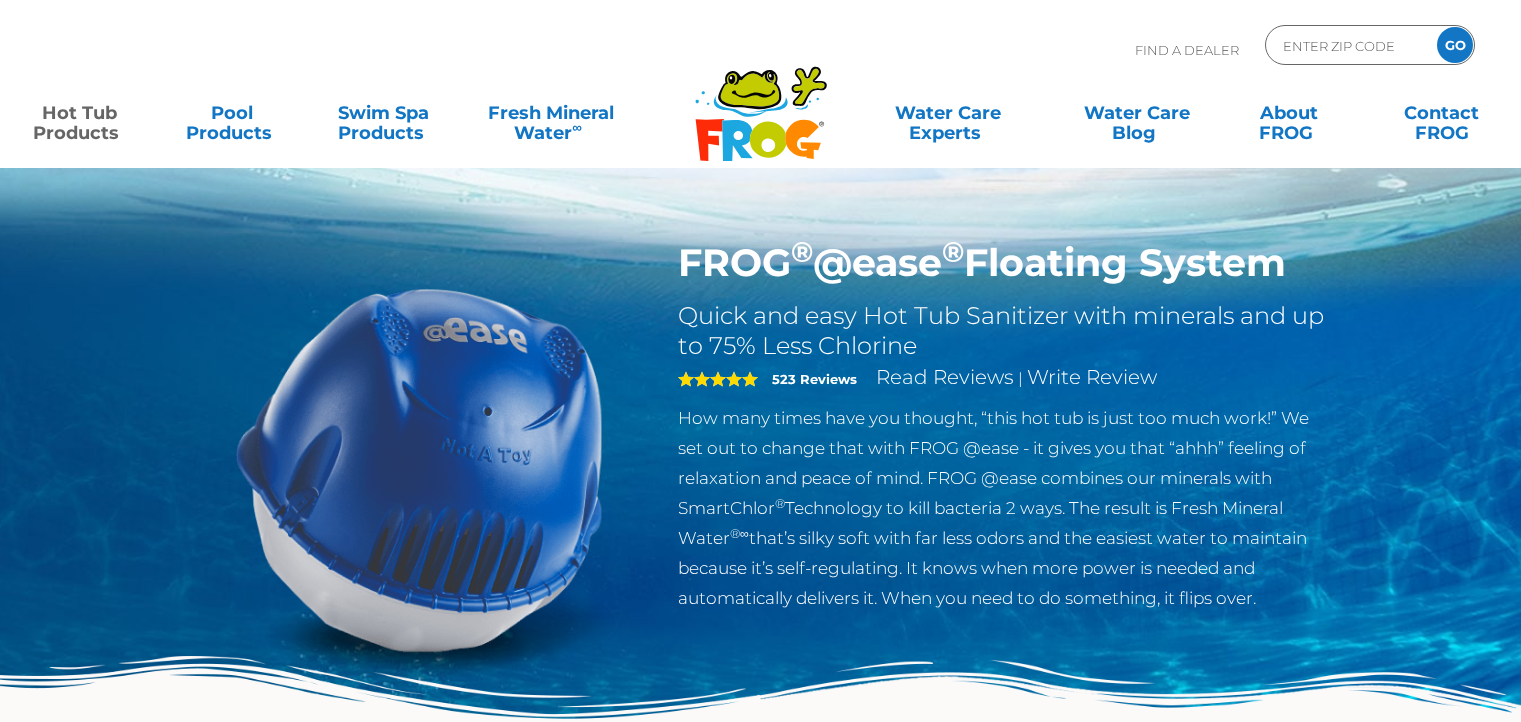 scroll, scrollTop: 0, scrollLeft: 0, axis: both 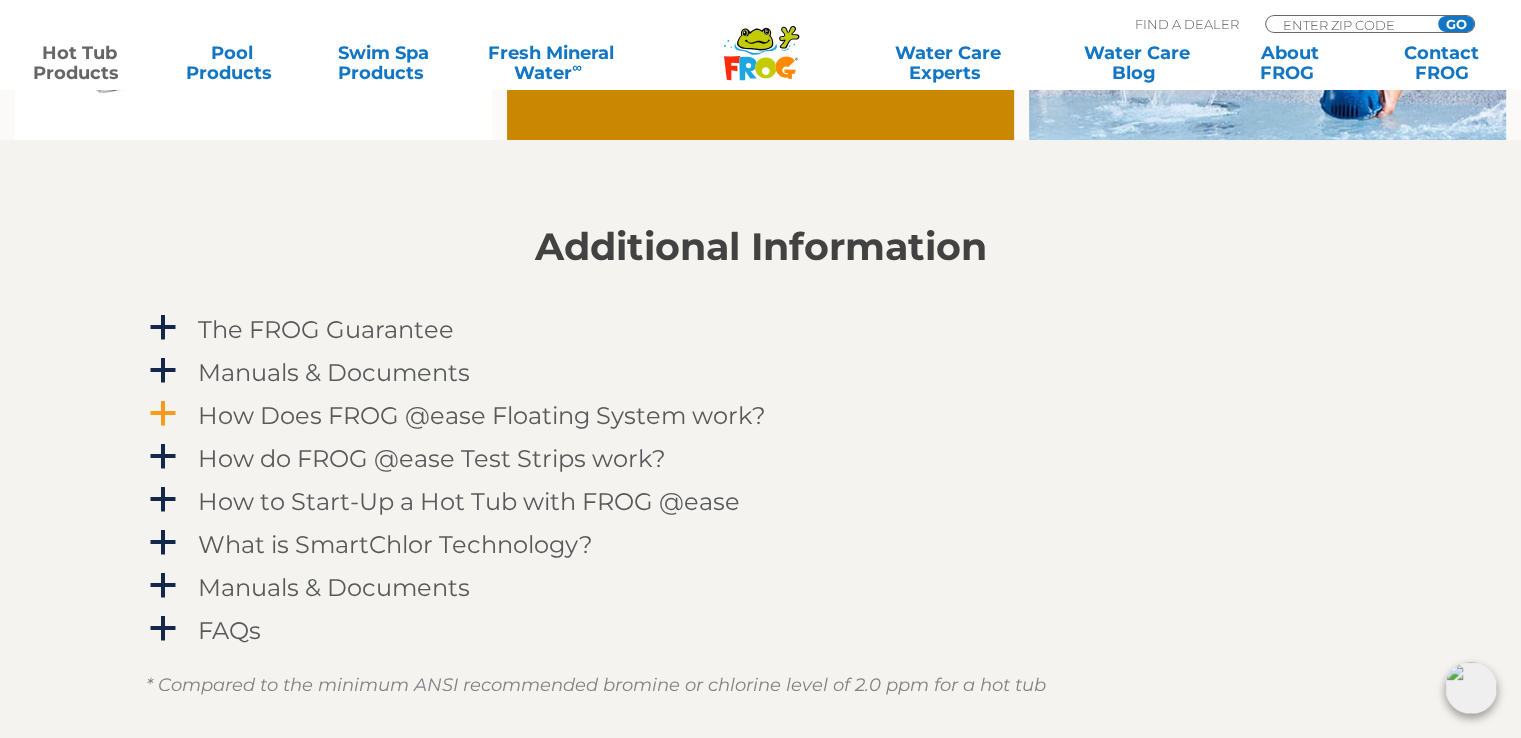 click on "How Does FROG @ease Floating System work?" at bounding box center (482, 415) 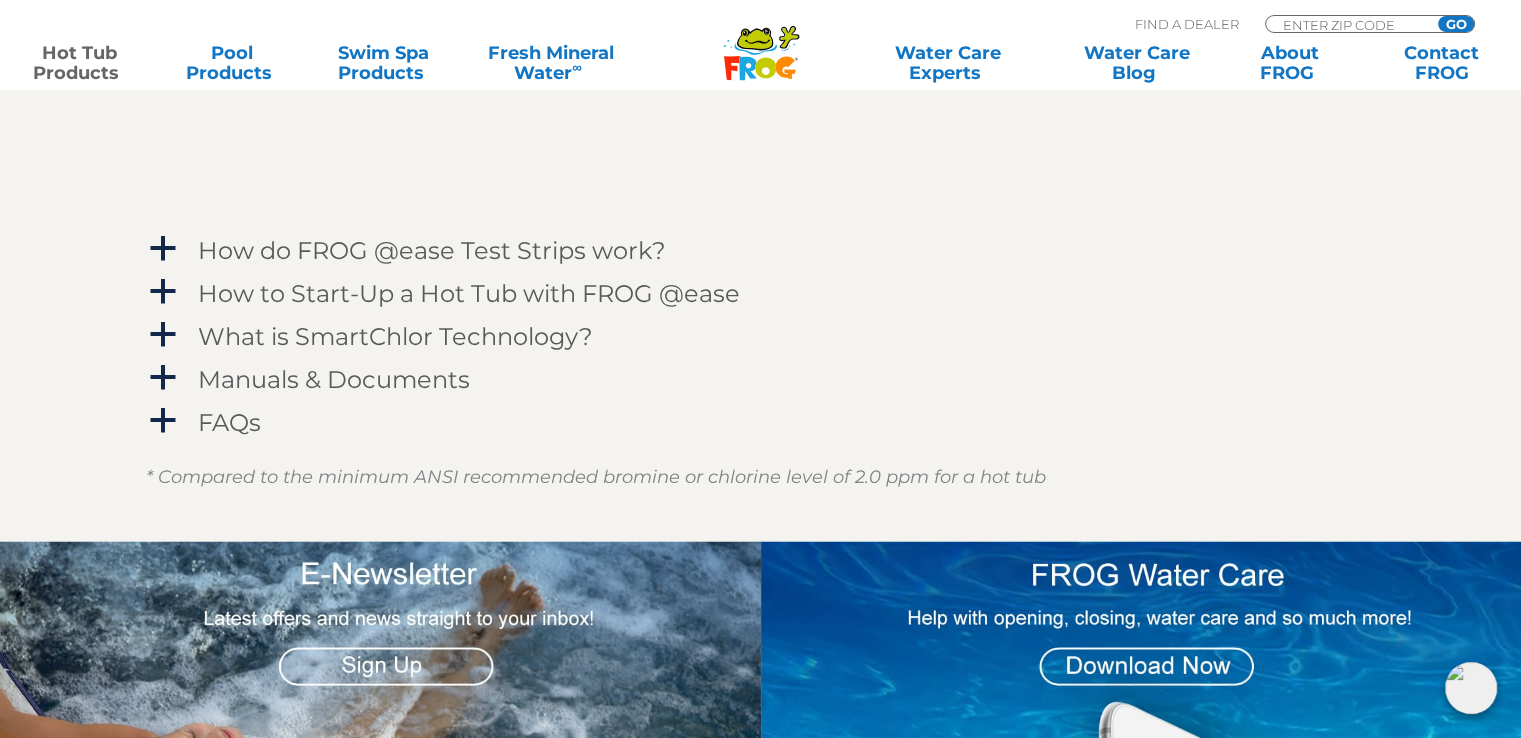 scroll, scrollTop: 2700, scrollLeft: 0, axis: vertical 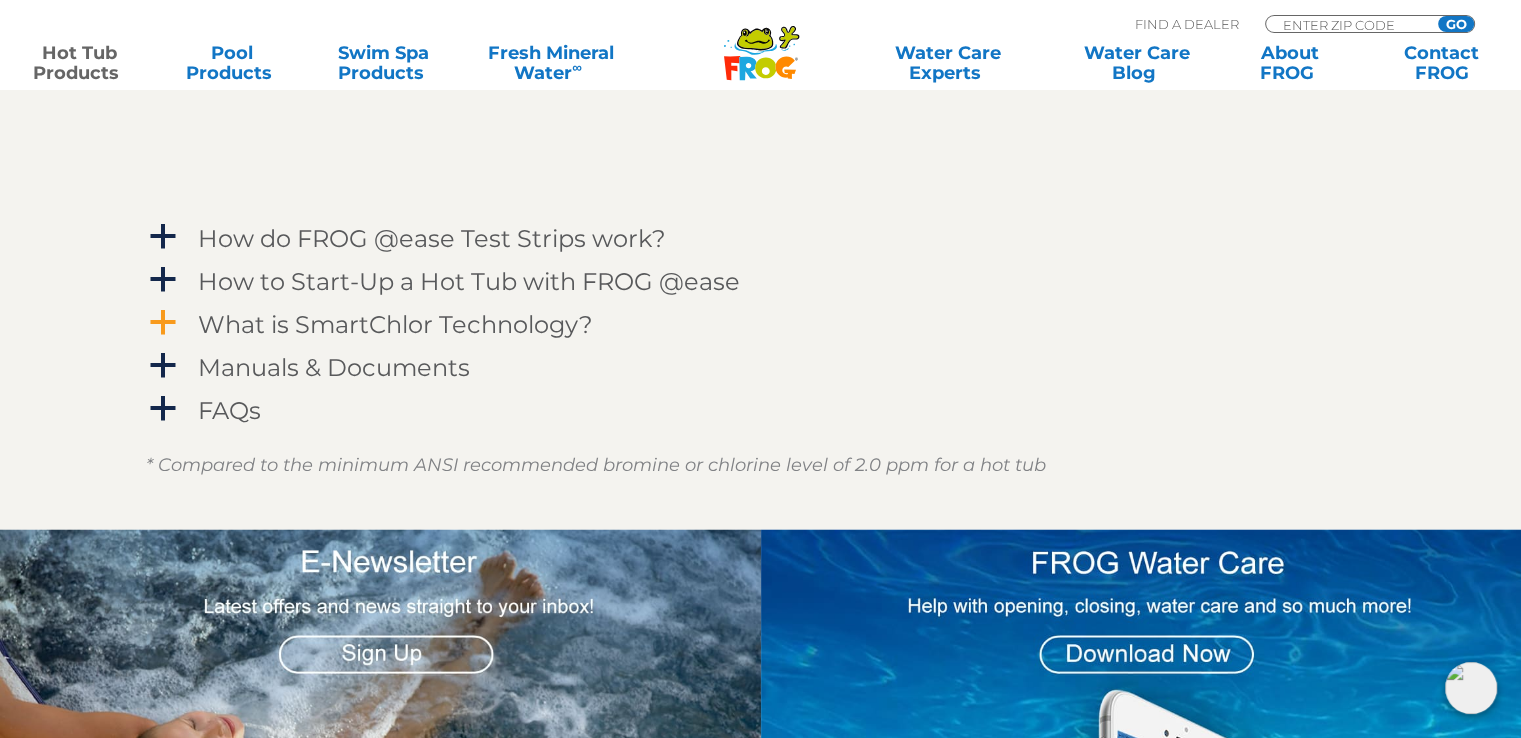 click on "What is SmartChlor Technology?" at bounding box center [395, 324] 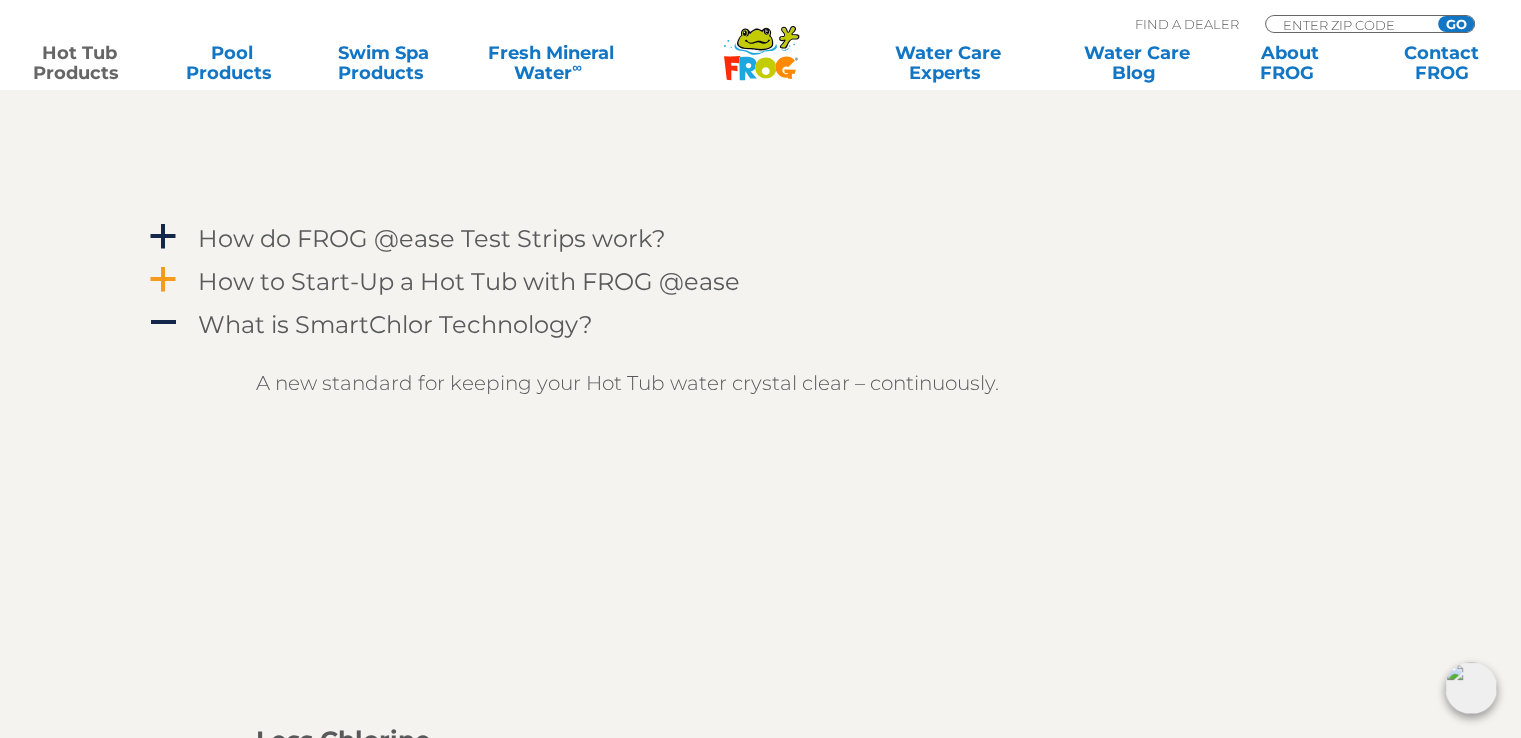 click on "How to Start-Up a Hot Tub with FROG @ease" at bounding box center (716, 281) 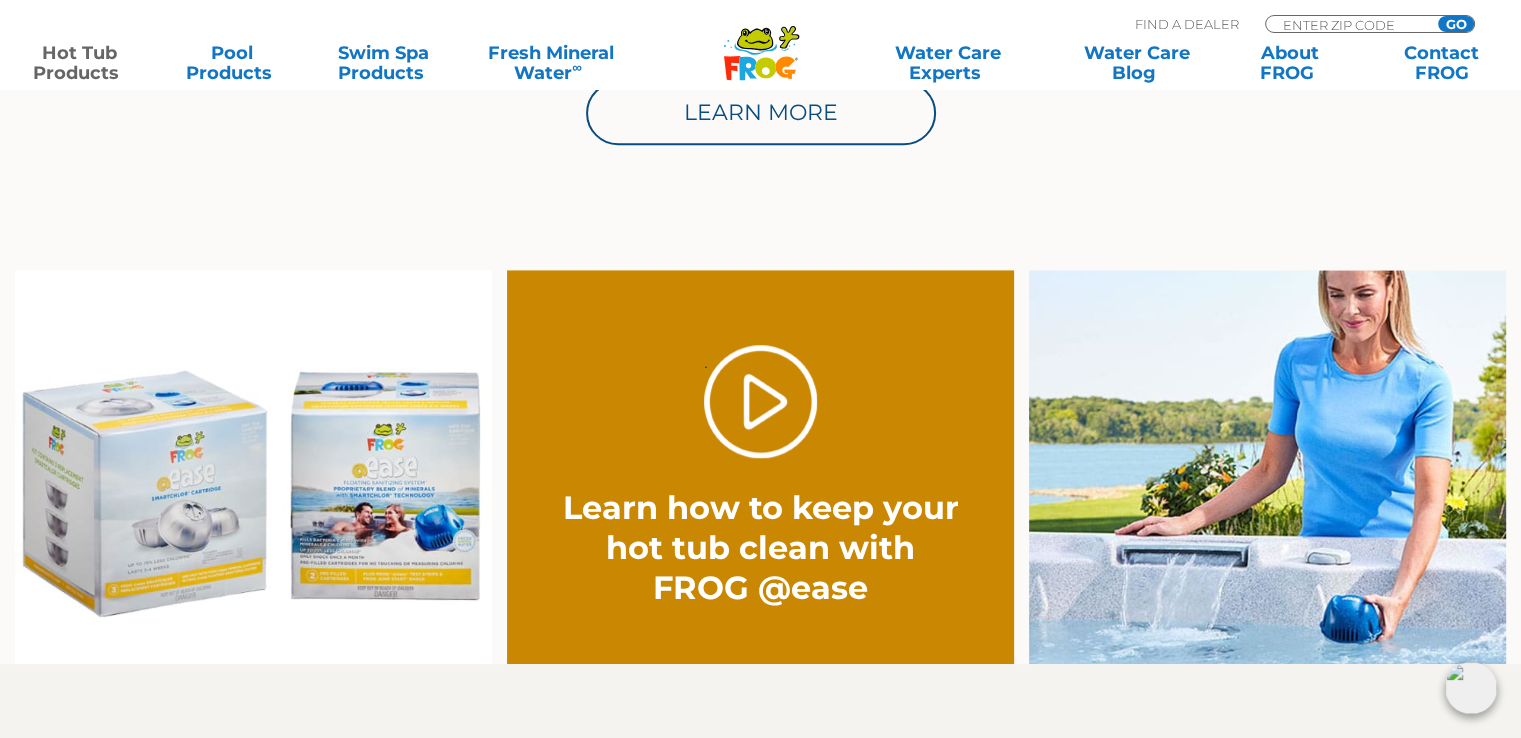 scroll, scrollTop: 1415, scrollLeft: 0, axis: vertical 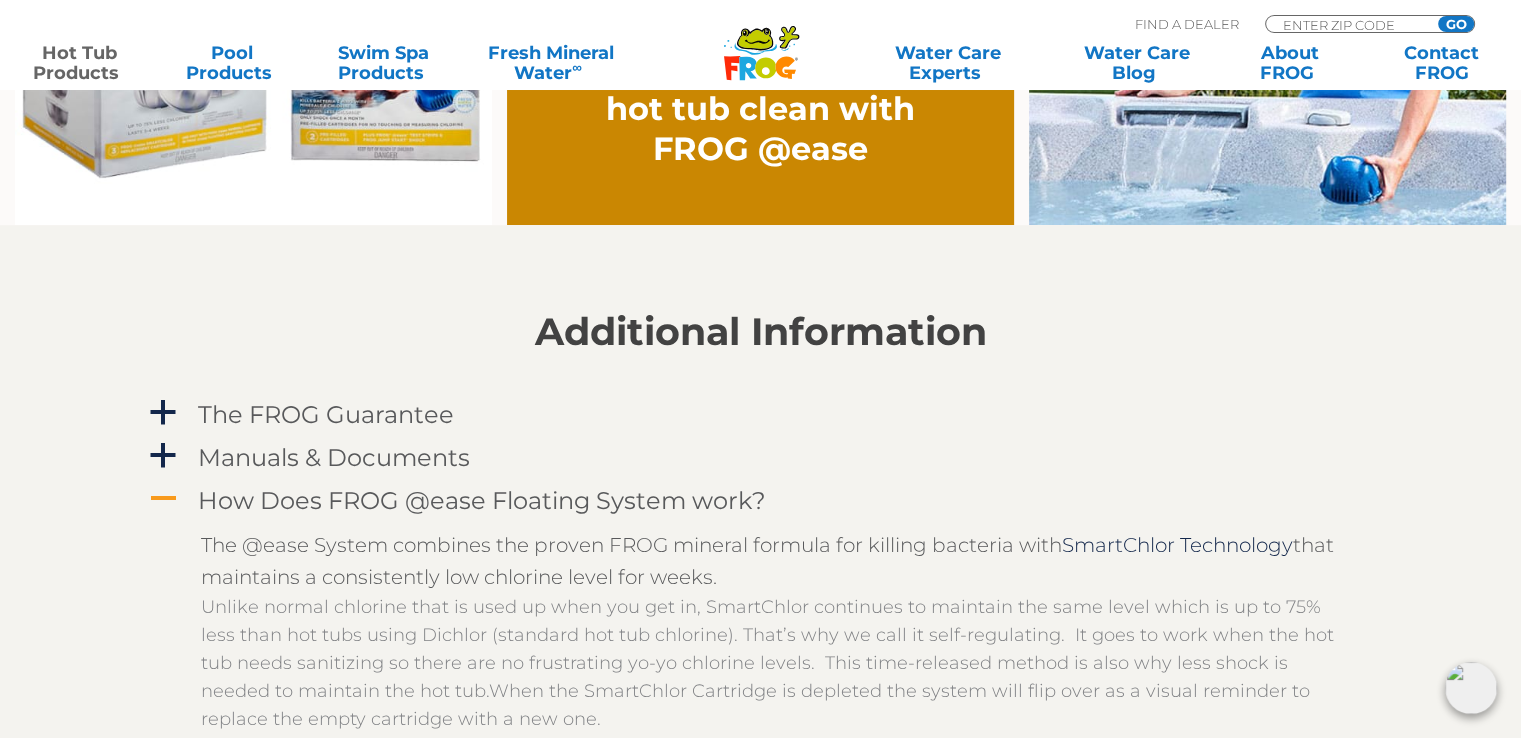 click on "How Does FROG @ease Floating System work?" at bounding box center [482, 500] 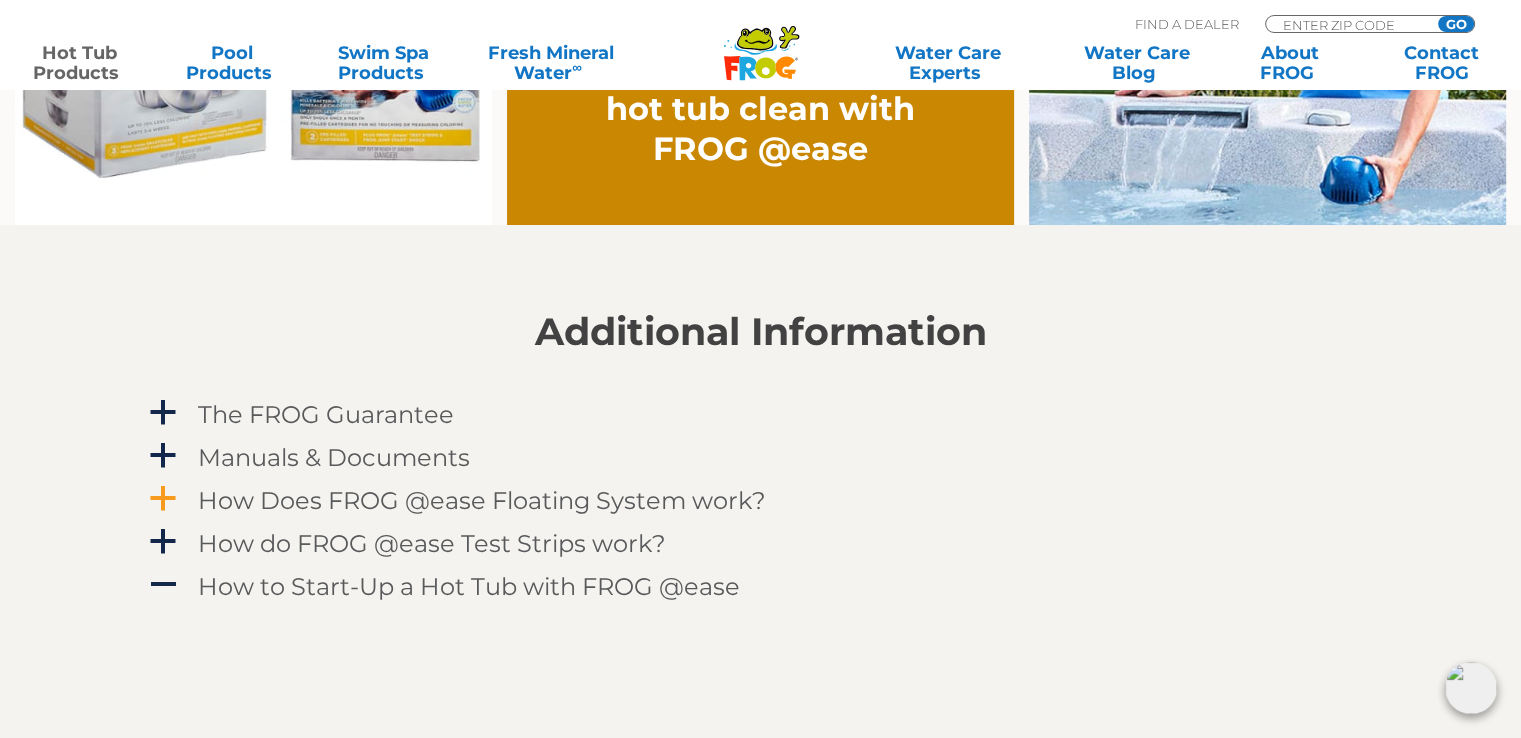 click on "How Does FROG @ease Floating System work?" at bounding box center [716, 500] 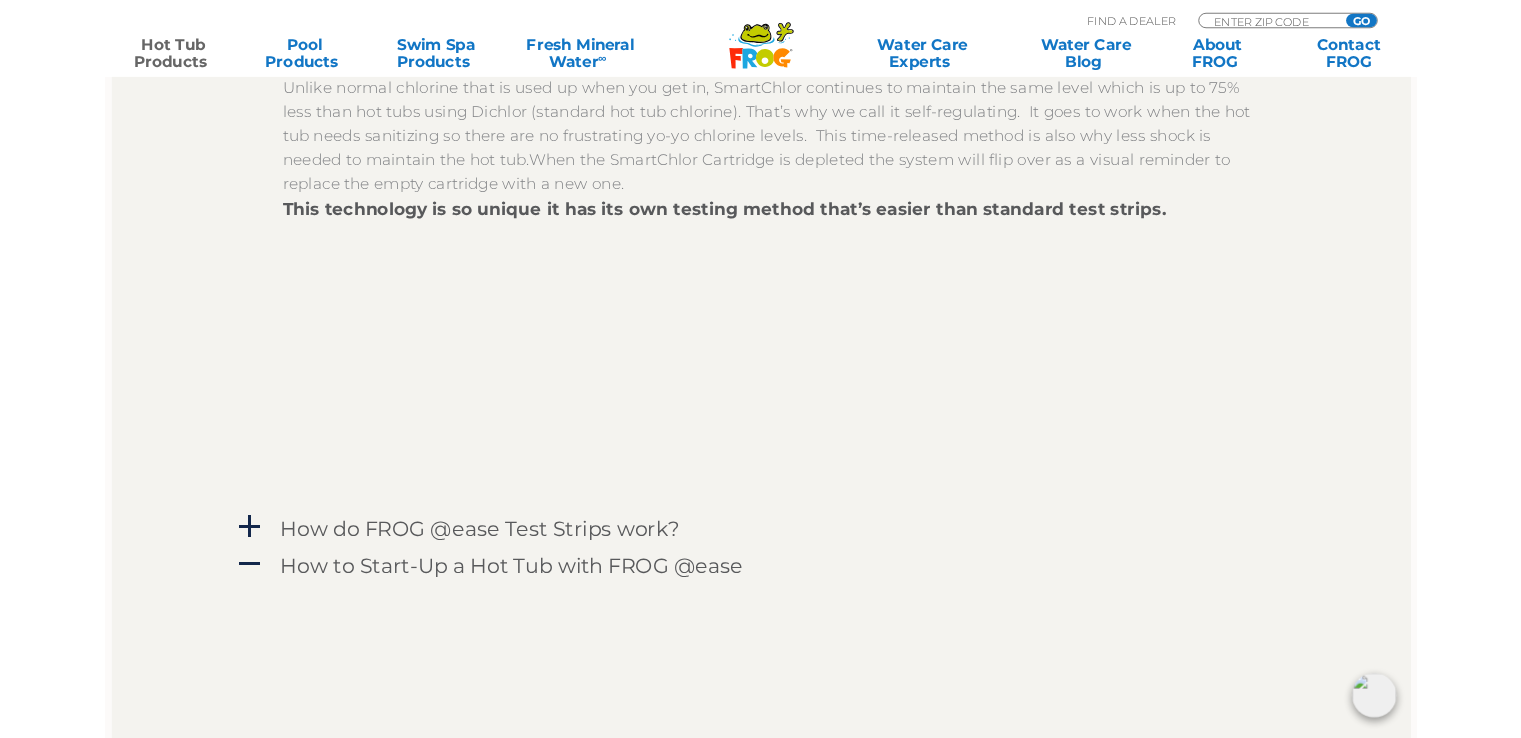scroll, scrollTop: 2315, scrollLeft: 0, axis: vertical 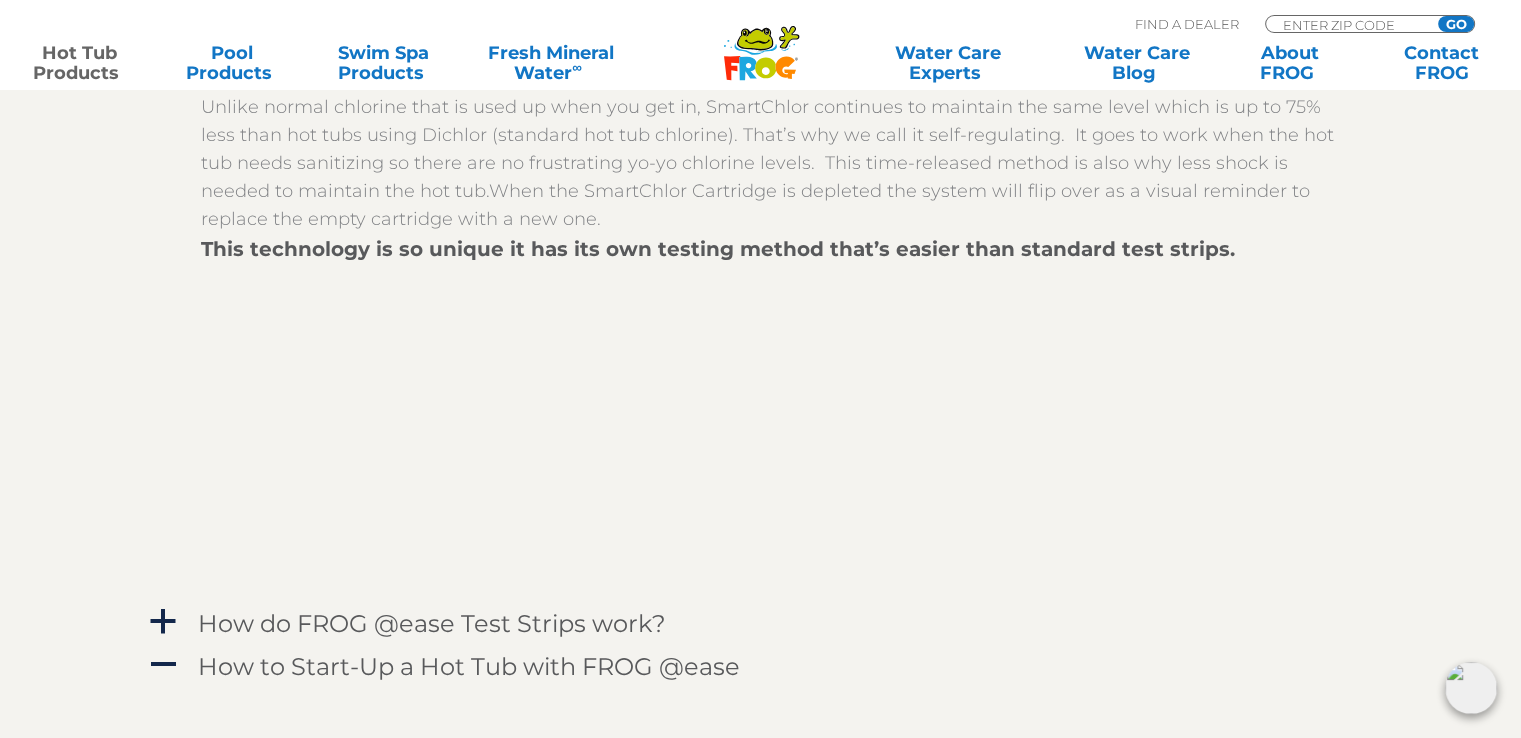 click on "Hot Tub  Products" at bounding box center [79, 63] 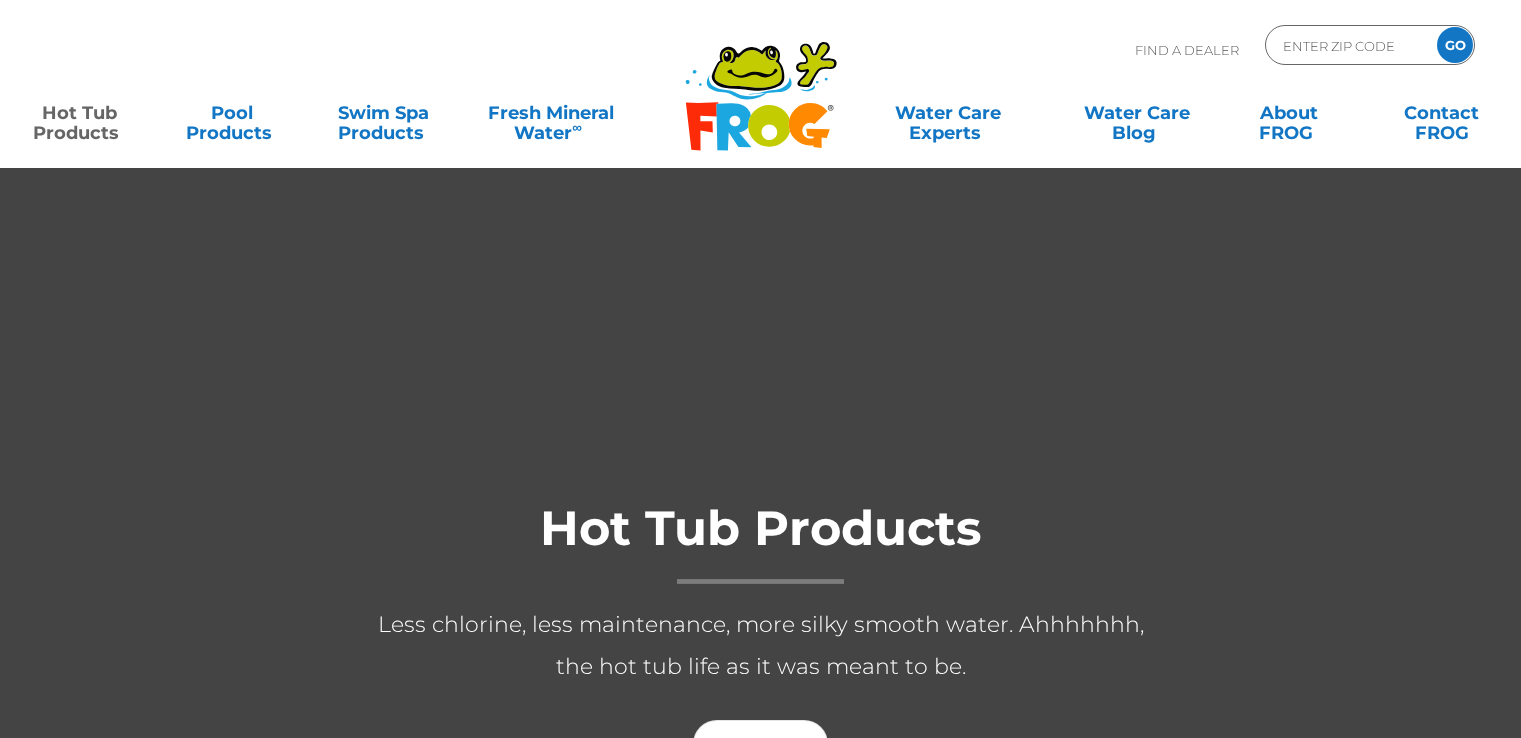 scroll, scrollTop: 0, scrollLeft: 0, axis: both 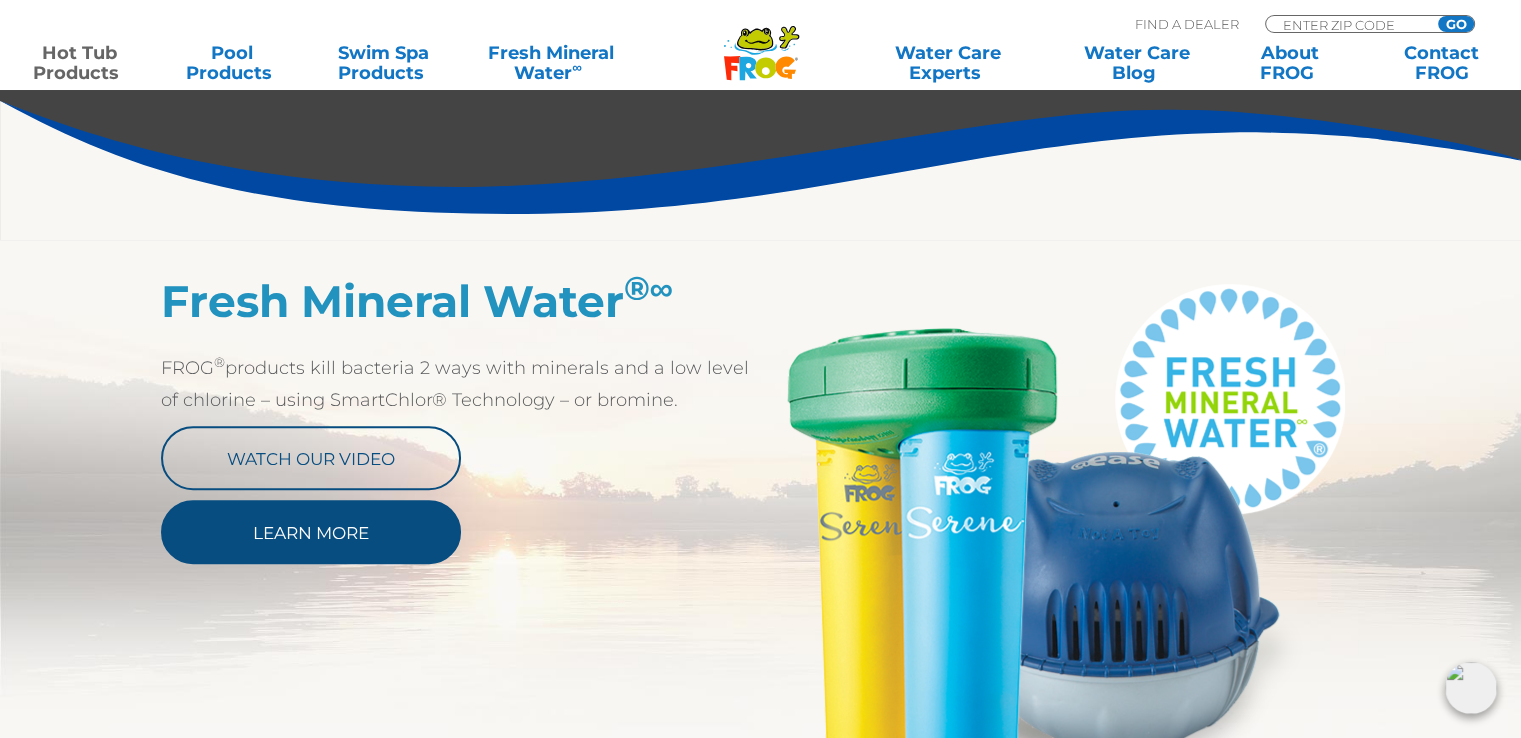 click on "Learn More" at bounding box center [311, 532] 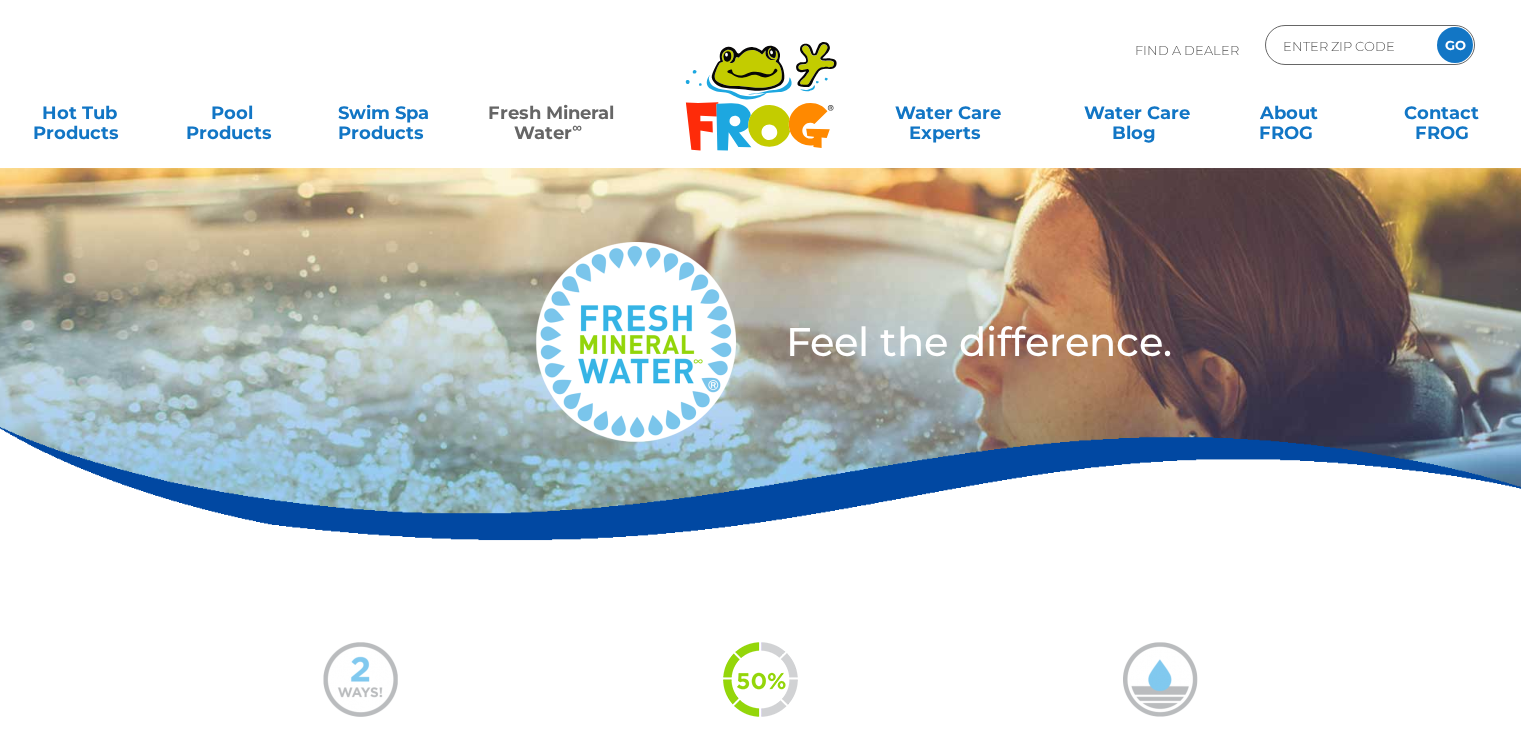 scroll, scrollTop: 0, scrollLeft: 0, axis: both 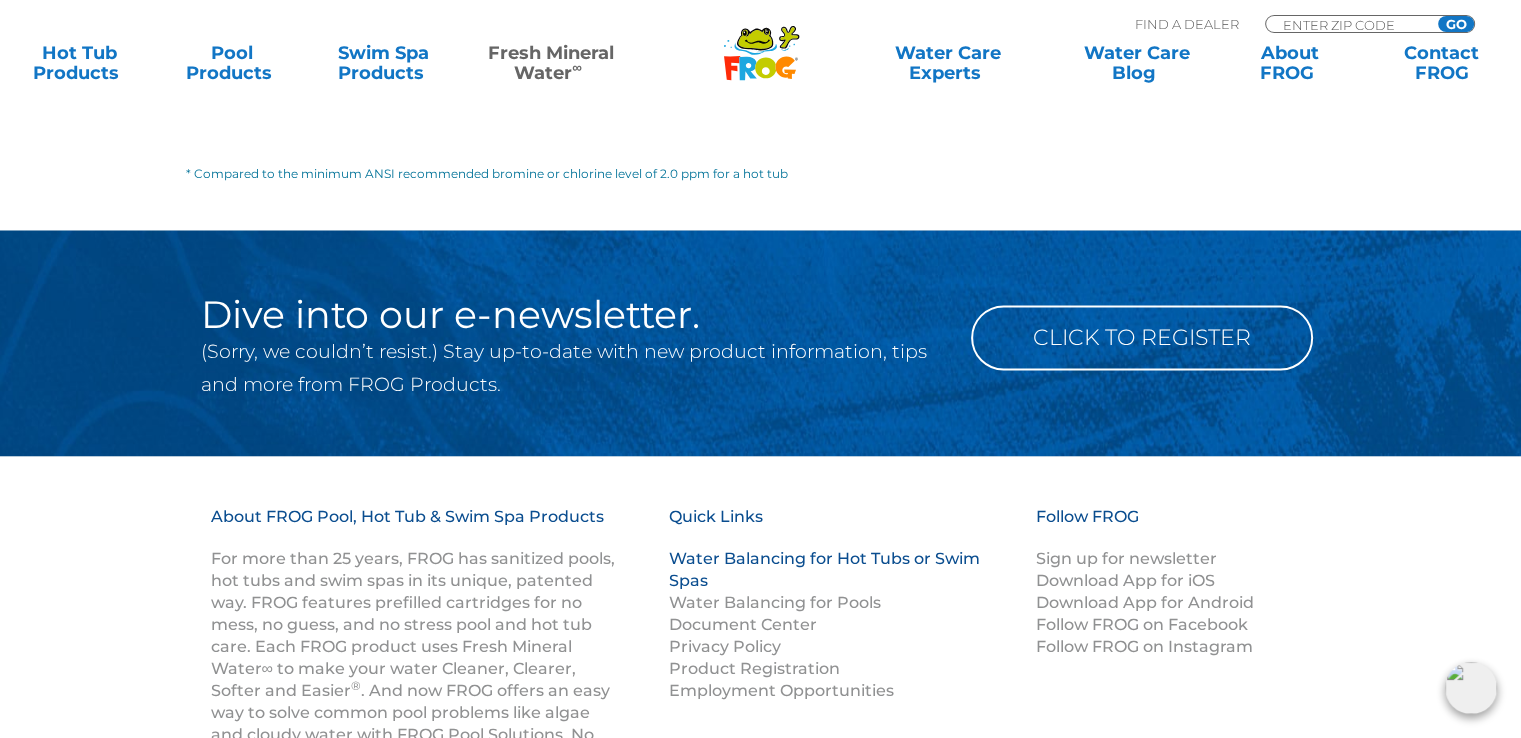 click on "Water Balancing for Hot Tubs or Swim Spas" at bounding box center (824, 569) 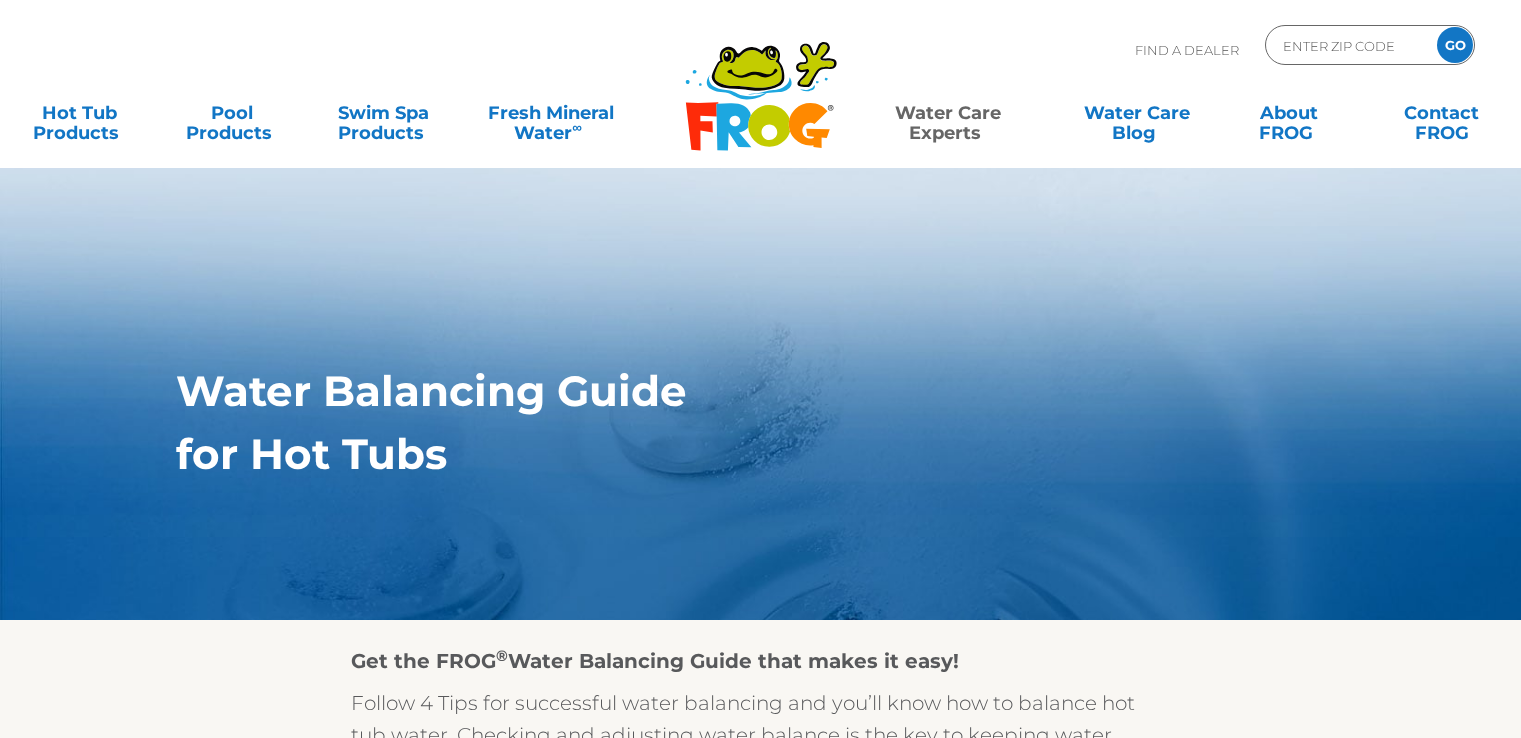 scroll, scrollTop: 0, scrollLeft: 0, axis: both 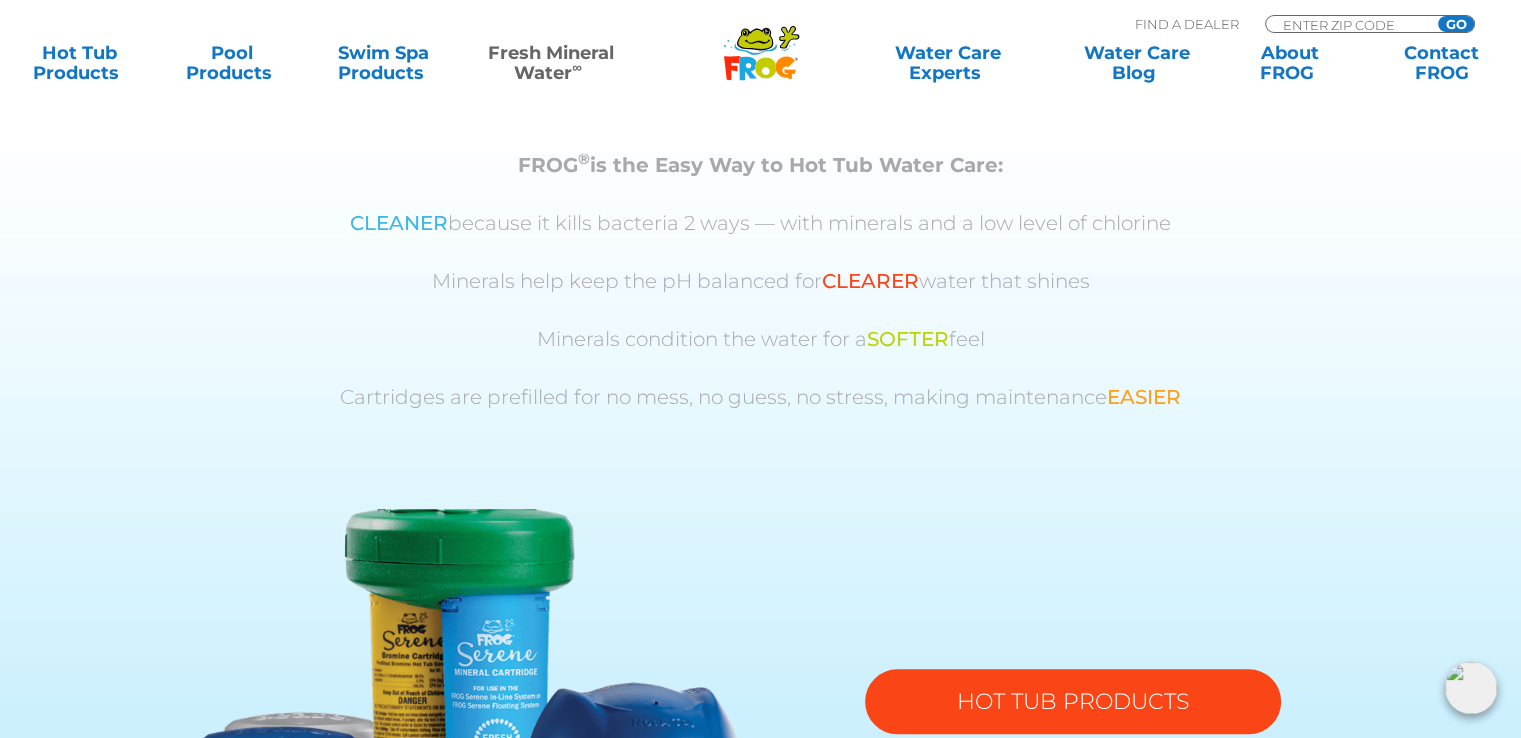 click on "HOT TUB PRODUCTS" at bounding box center [1073, 701] 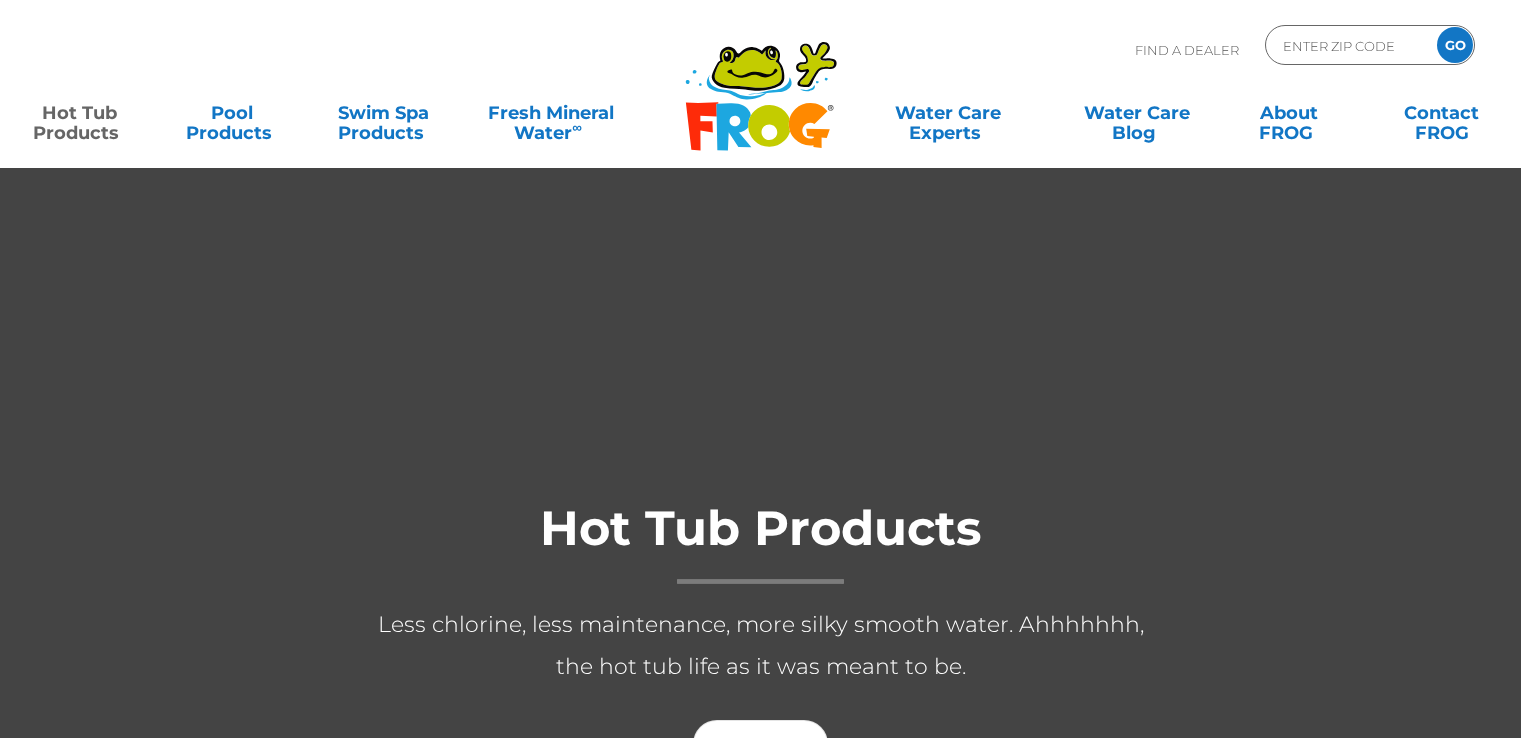 scroll, scrollTop: 0, scrollLeft: 0, axis: both 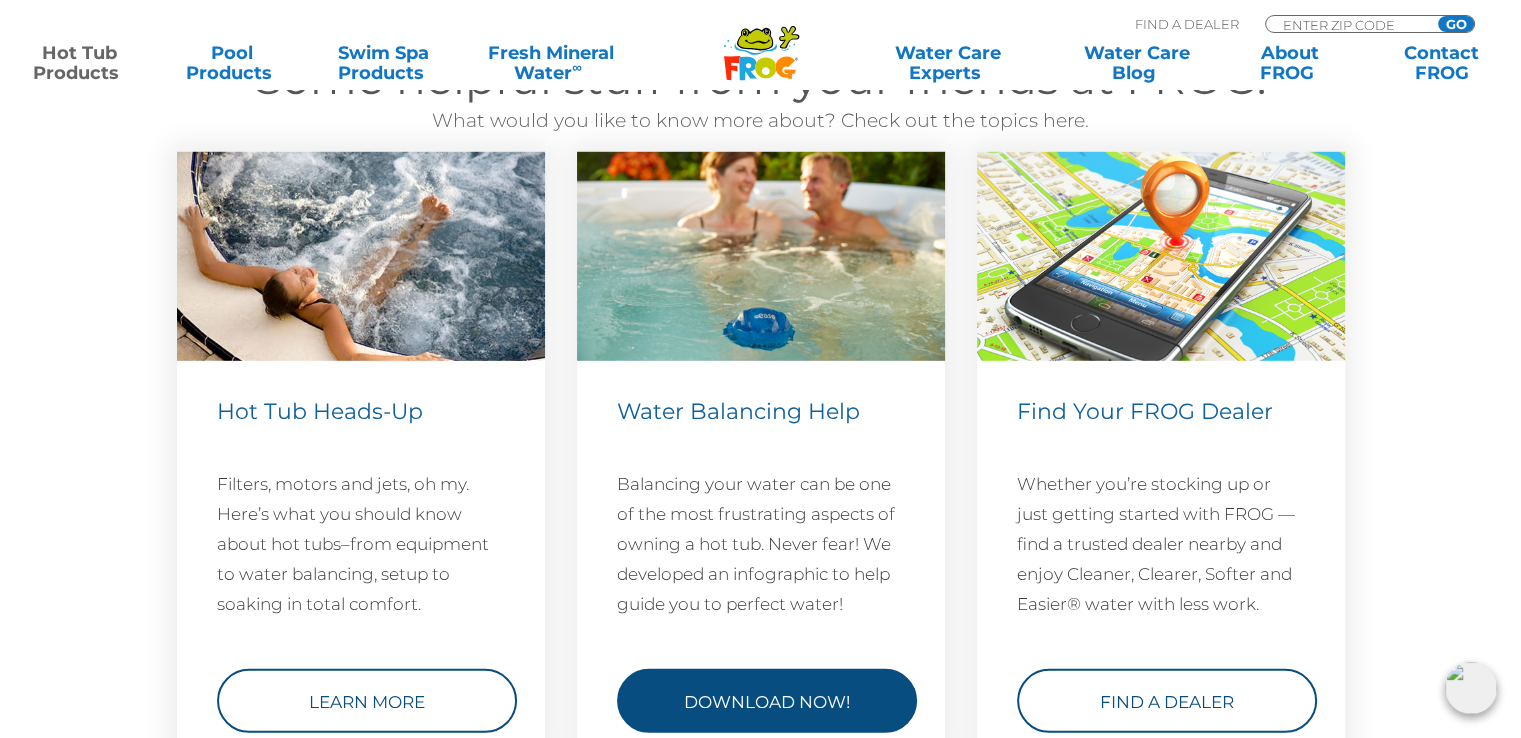 click on "Download Now!" at bounding box center (767, 701) 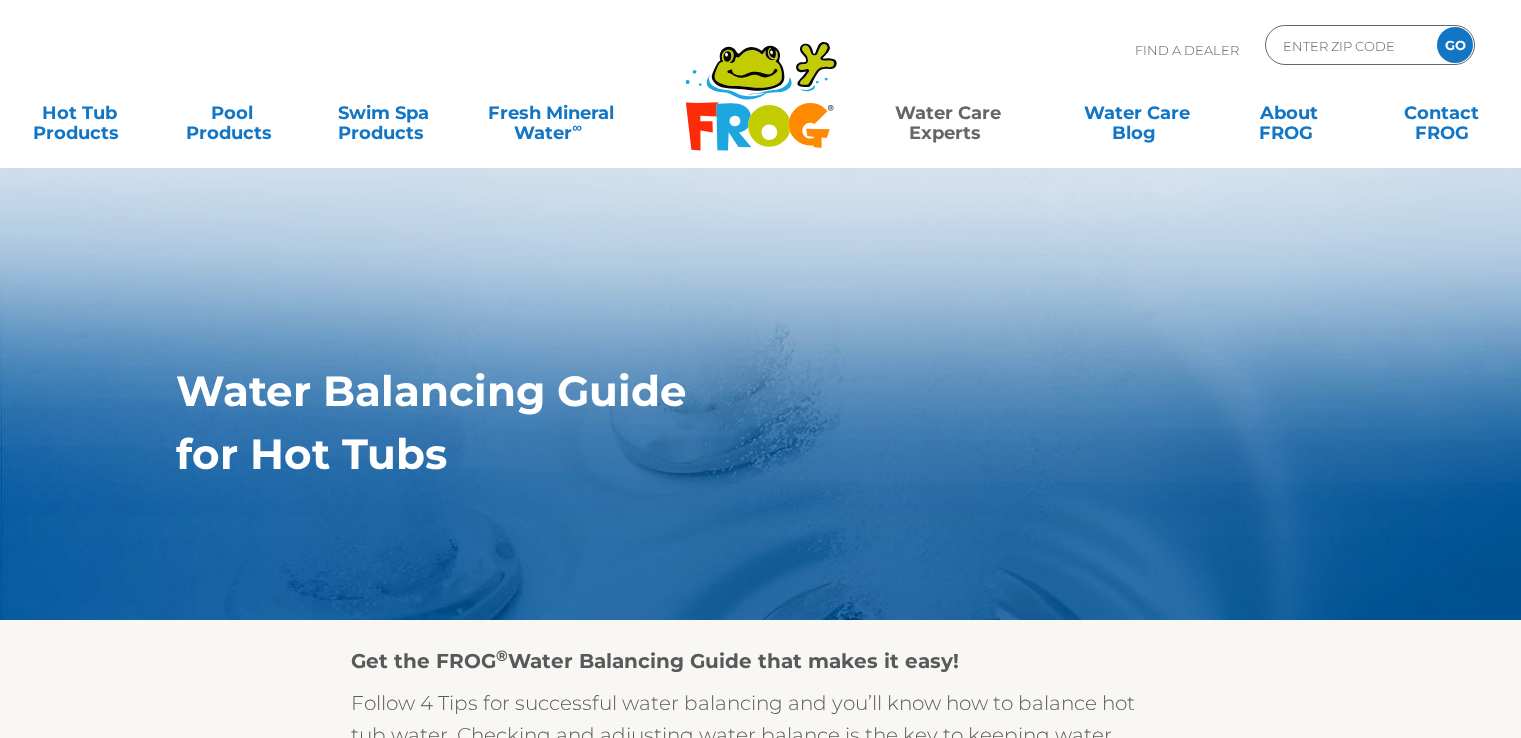 scroll, scrollTop: 0, scrollLeft: 0, axis: both 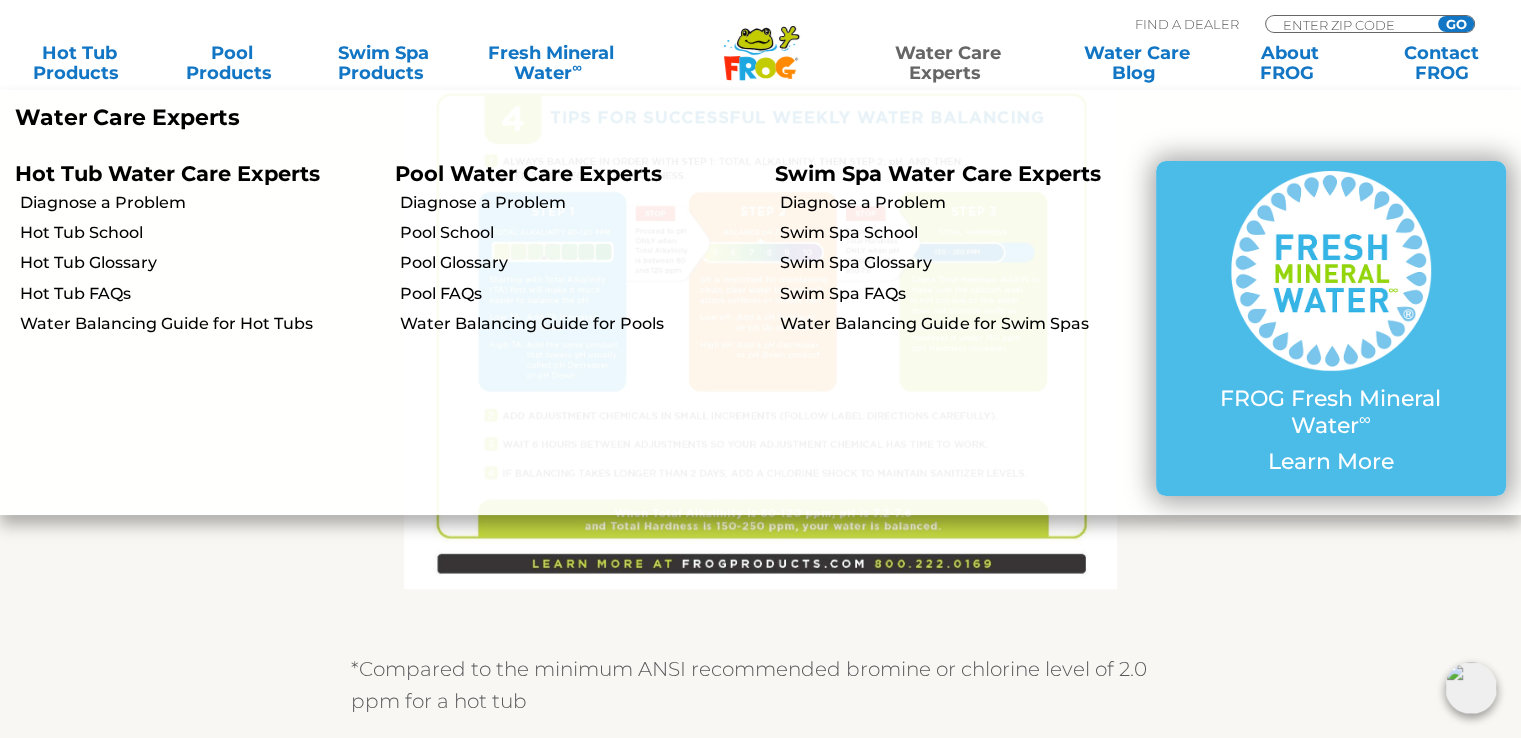 click on "Water Care  Experts" at bounding box center (947, 63) 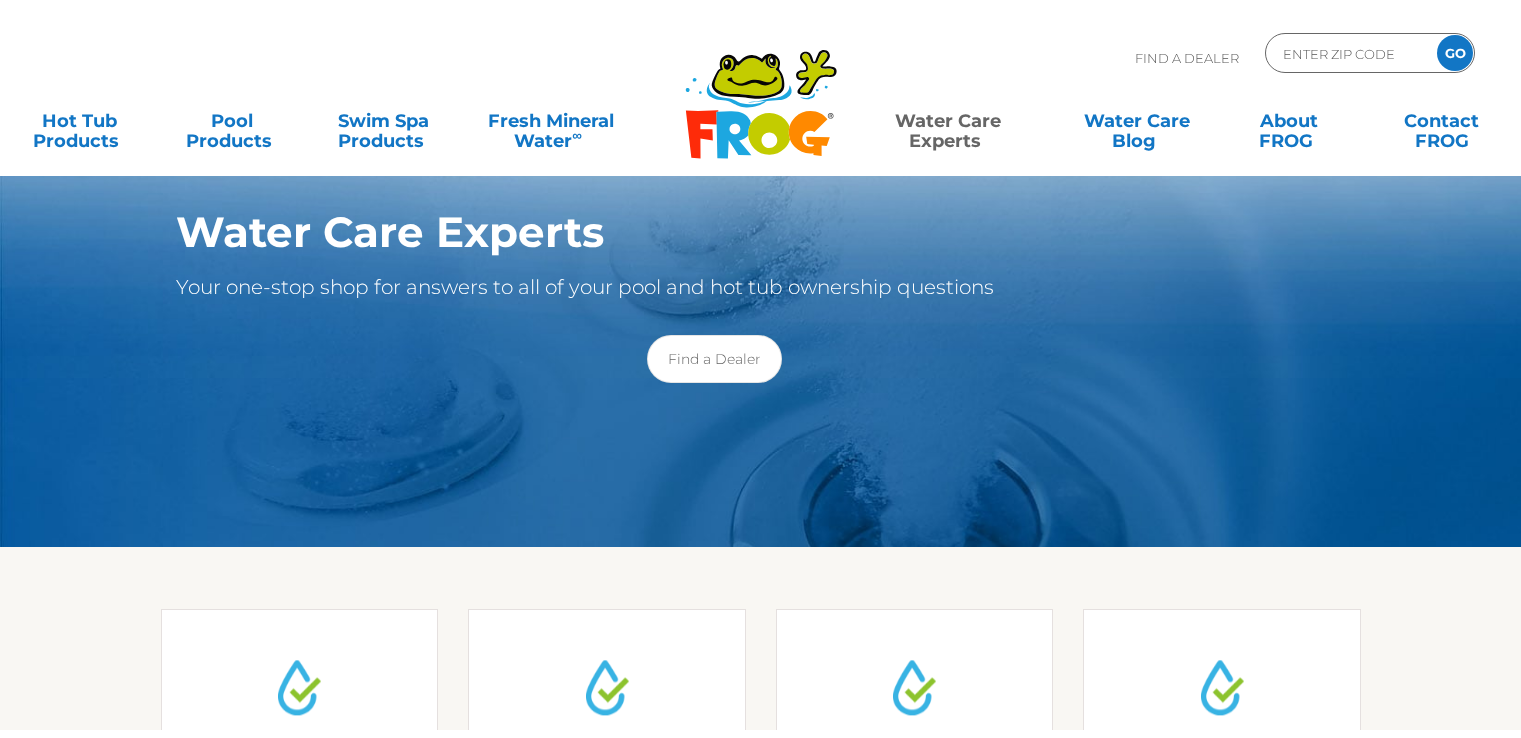 scroll, scrollTop: 0, scrollLeft: 0, axis: both 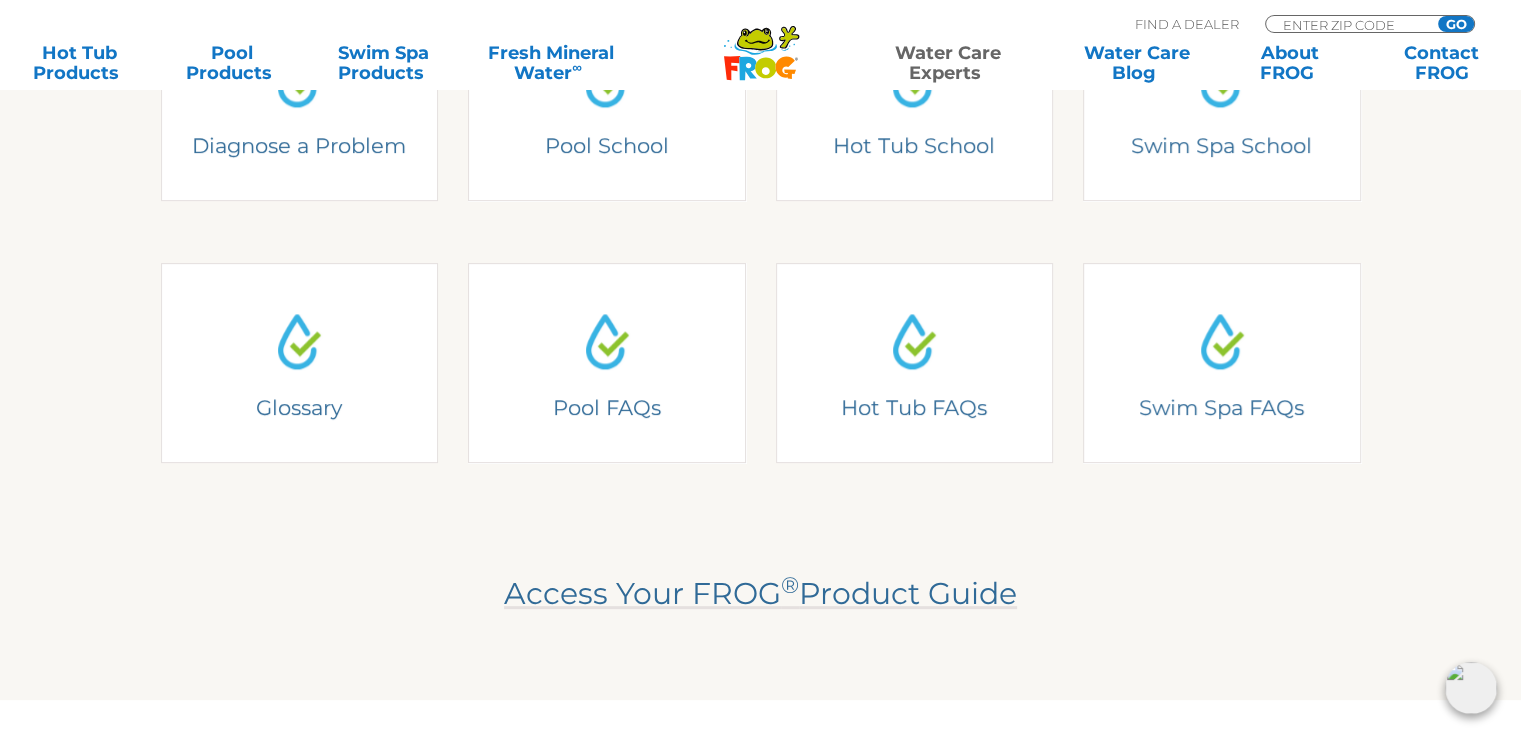 click on "Hot Tub FAQs Frequently Asked Questions" at bounding box center [915, 363] 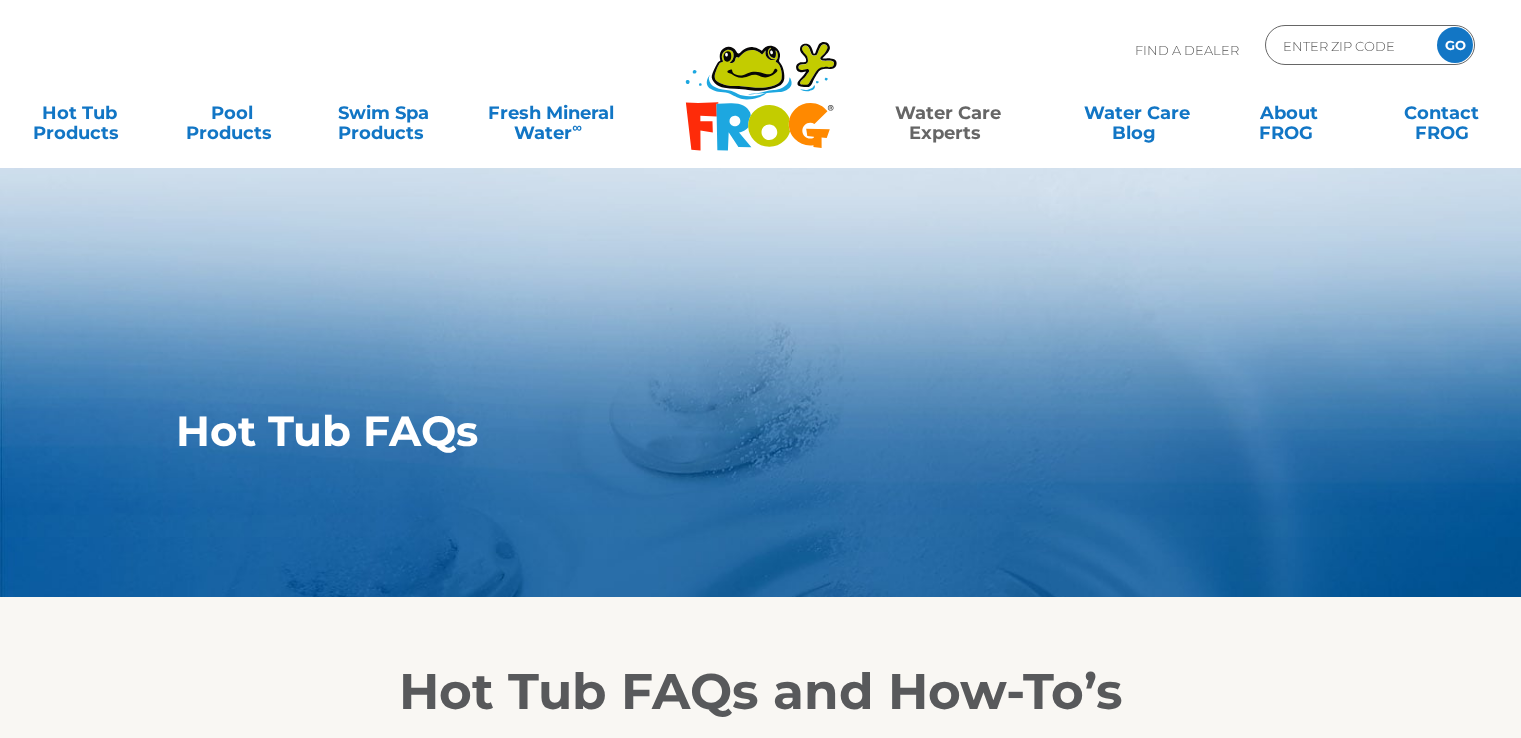 scroll, scrollTop: 0, scrollLeft: 0, axis: both 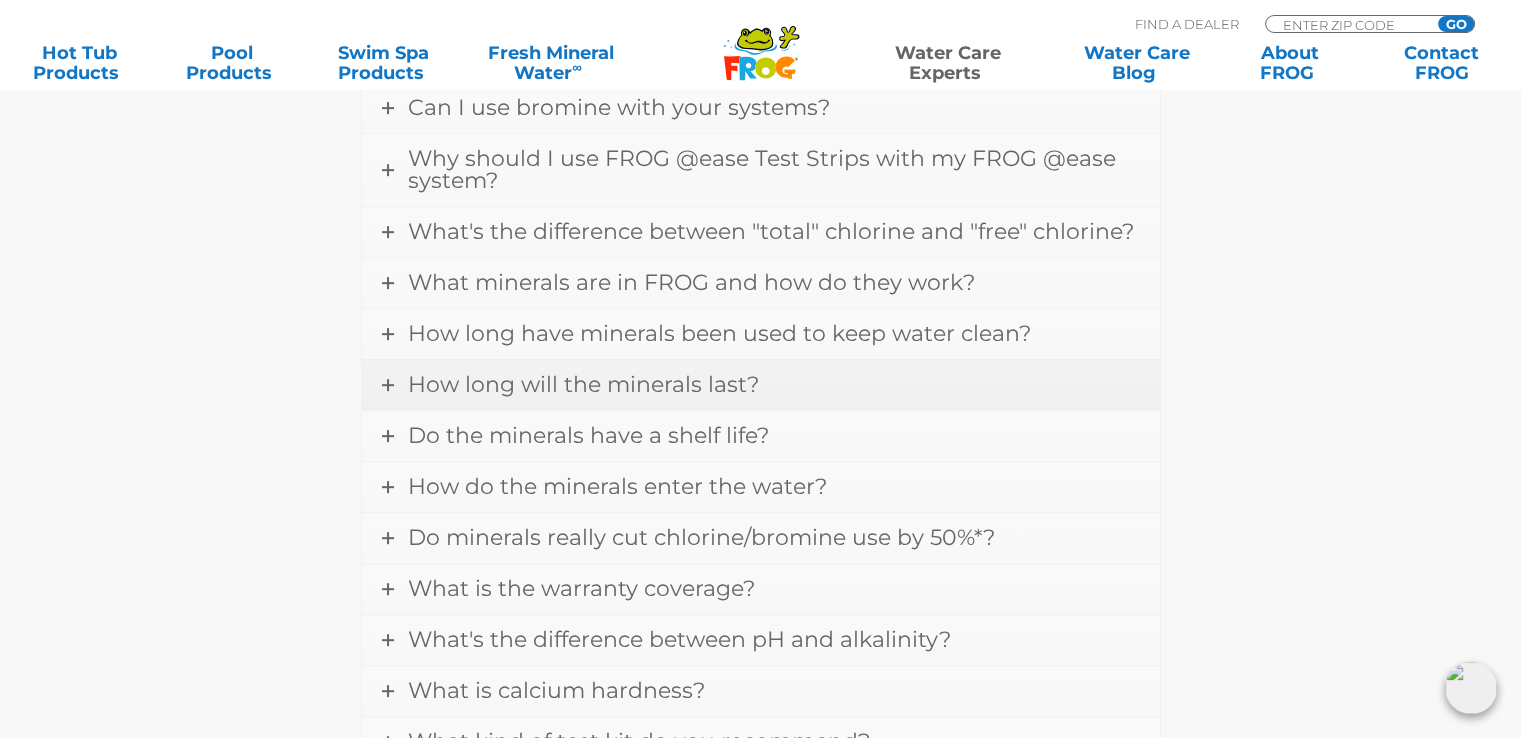 click on "How long will the minerals last?" at bounding box center (583, 384) 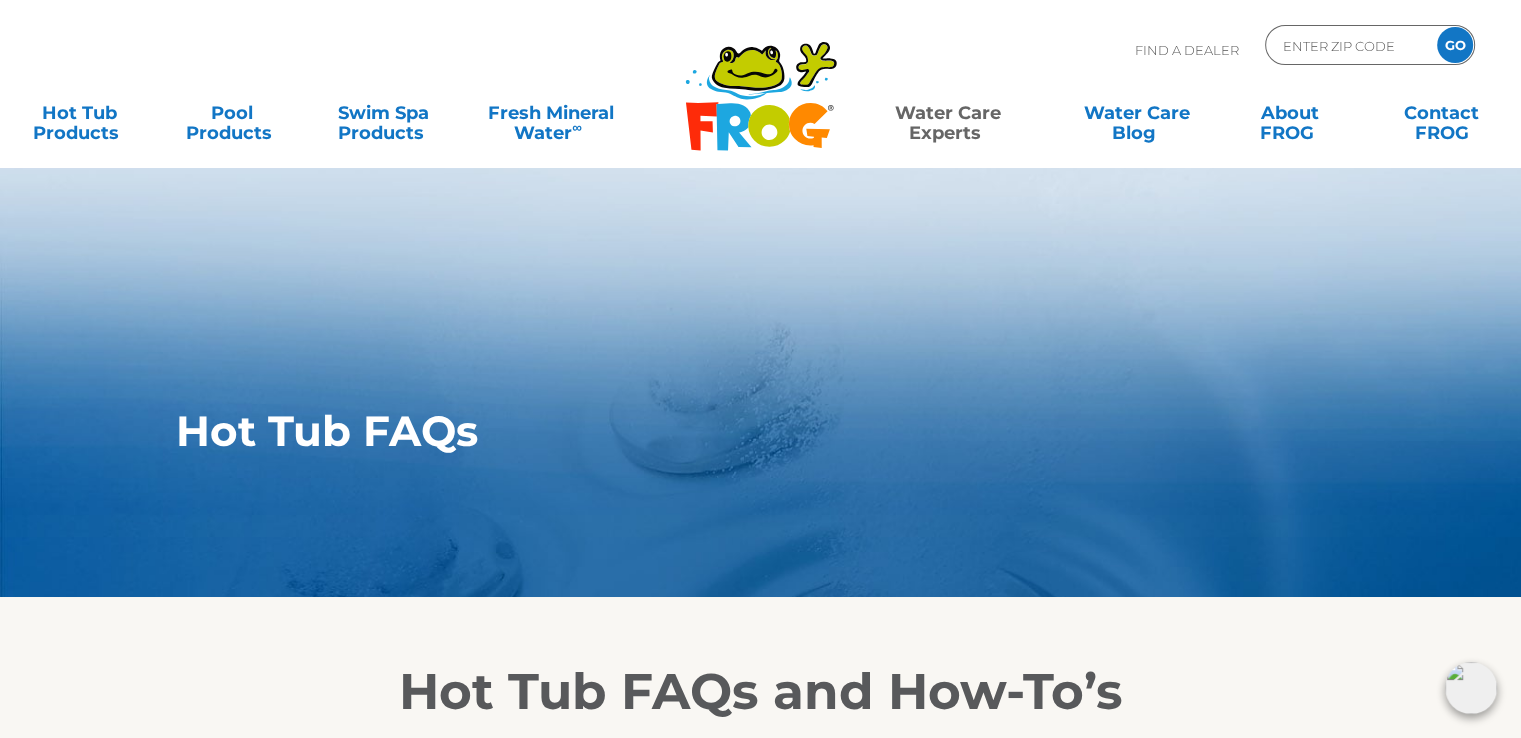 scroll, scrollTop: 500, scrollLeft: 0, axis: vertical 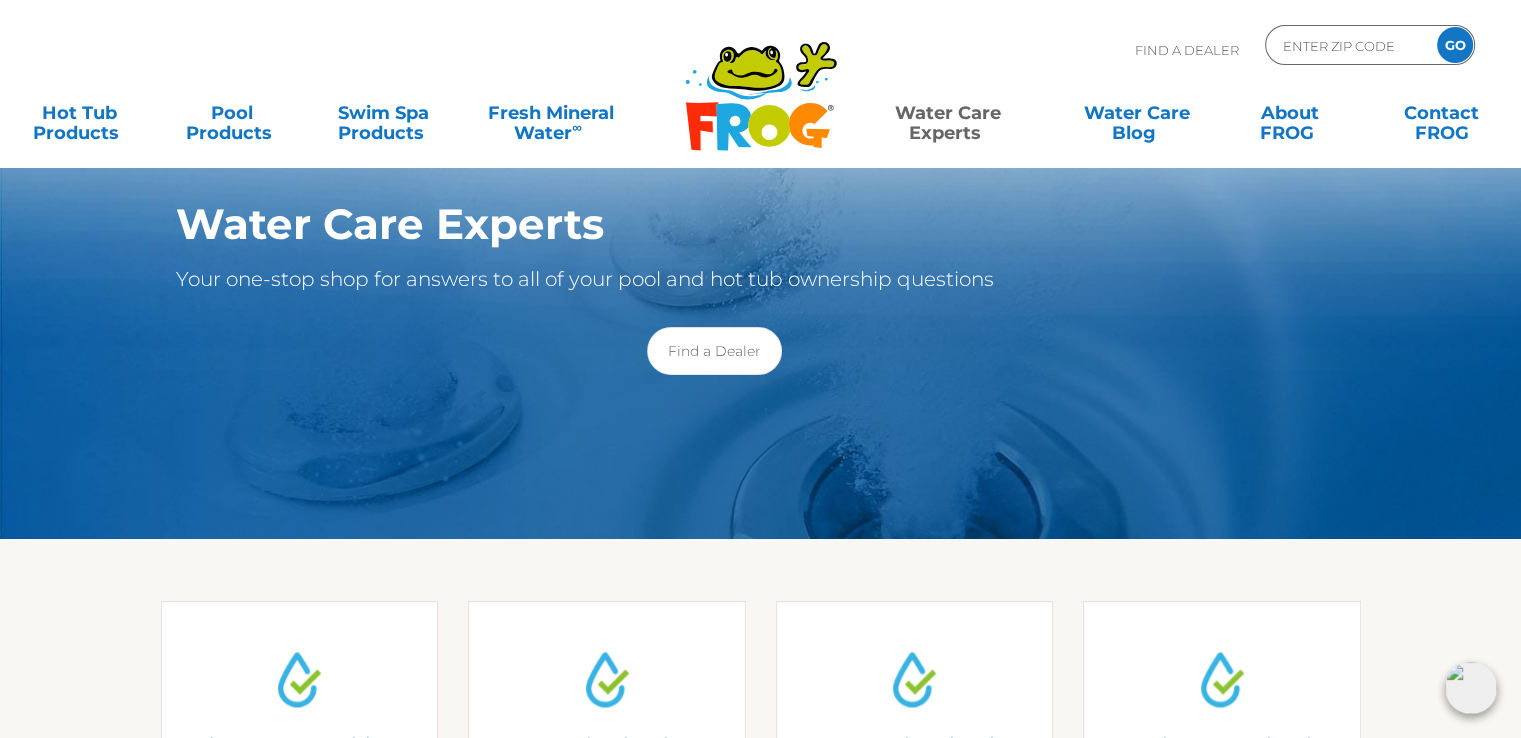 click on "Water Care Experts
Your one-stop shop for answers to all of your pool and hot tub ownership questions
Find a Dealer" at bounding box center (760, 269) 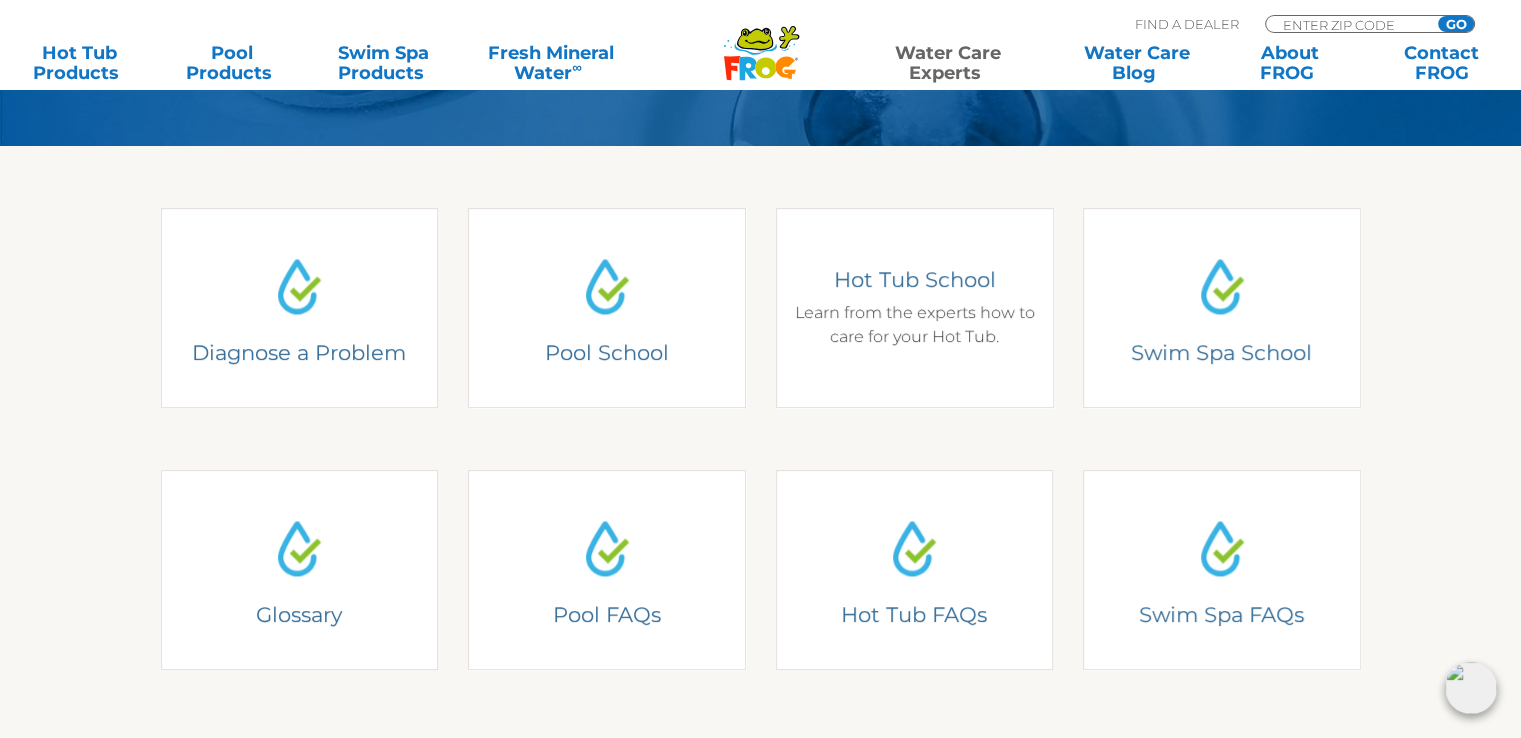 scroll, scrollTop: 200, scrollLeft: 0, axis: vertical 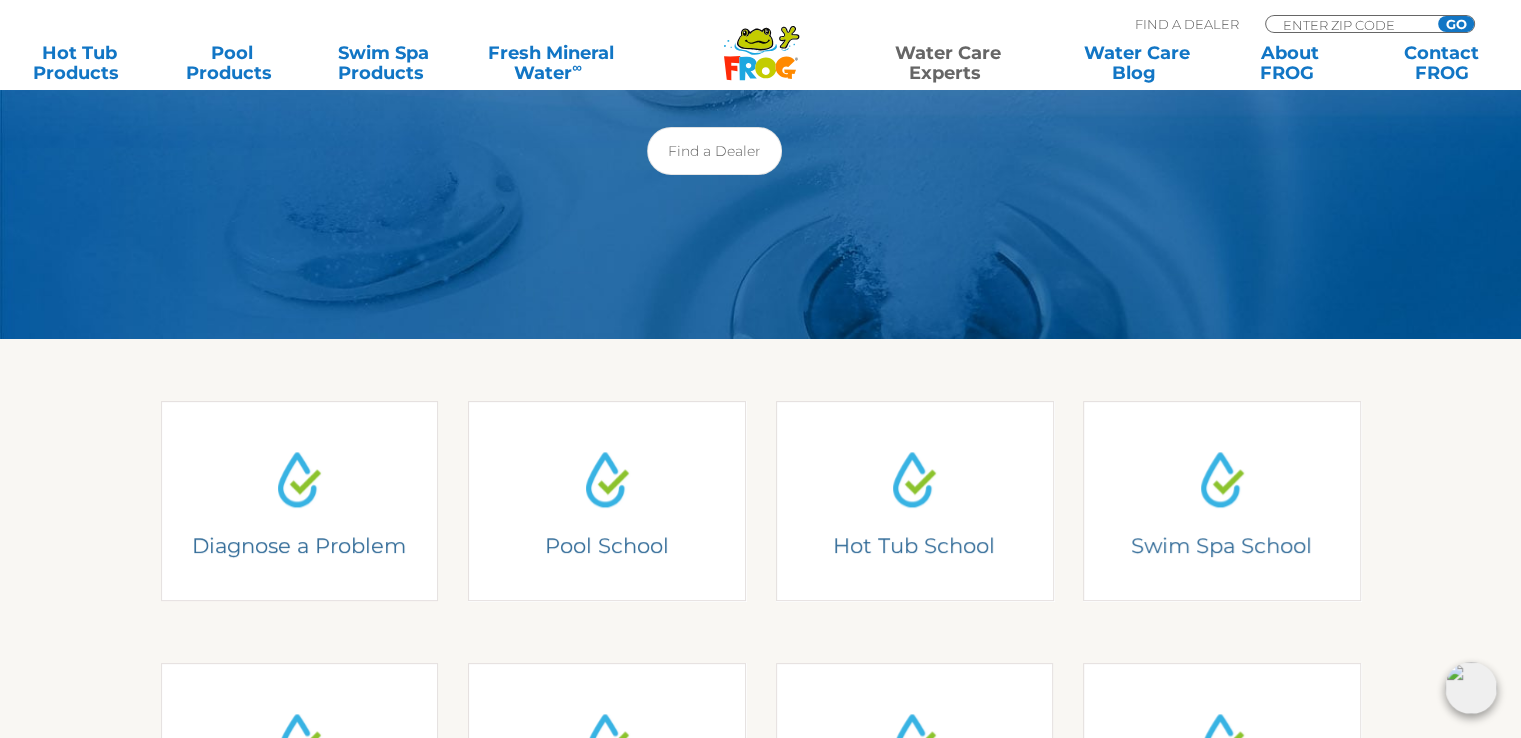 click on "Pool School Pool School Learn from the experts how to care for your pool." at bounding box center (607, 482) 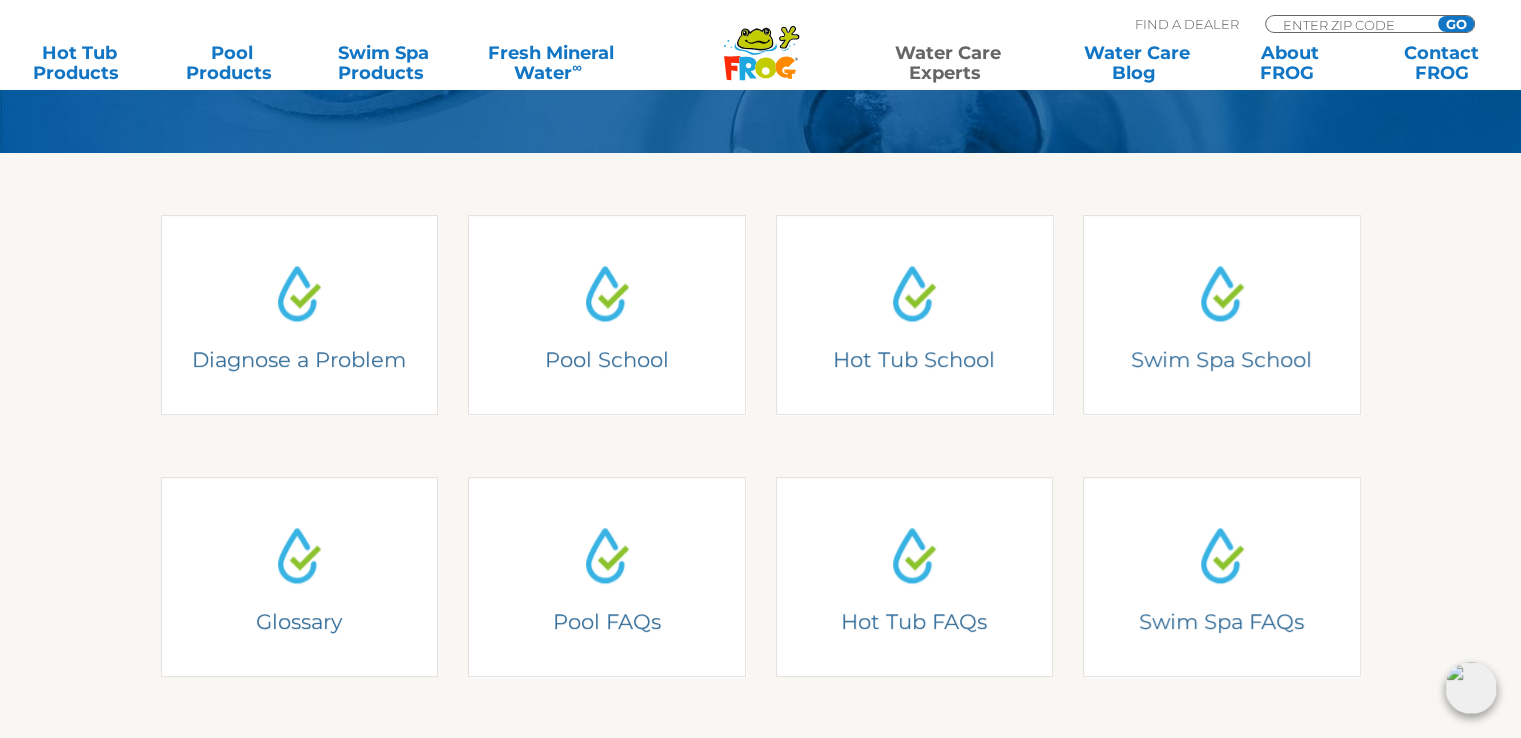 scroll, scrollTop: 600, scrollLeft: 0, axis: vertical 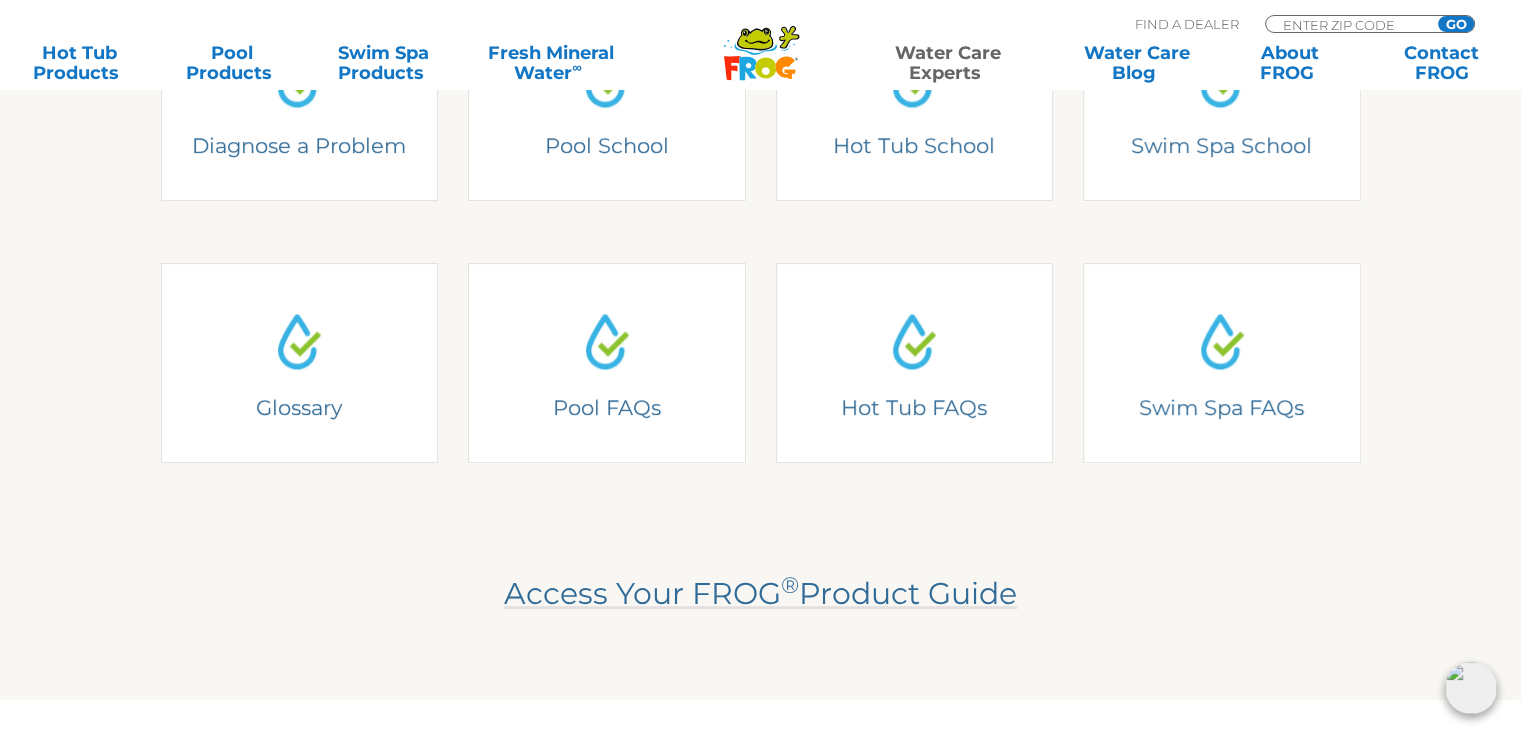 click on "Access Your FROG ®  Product Guide" at bounding box center [760, 593] 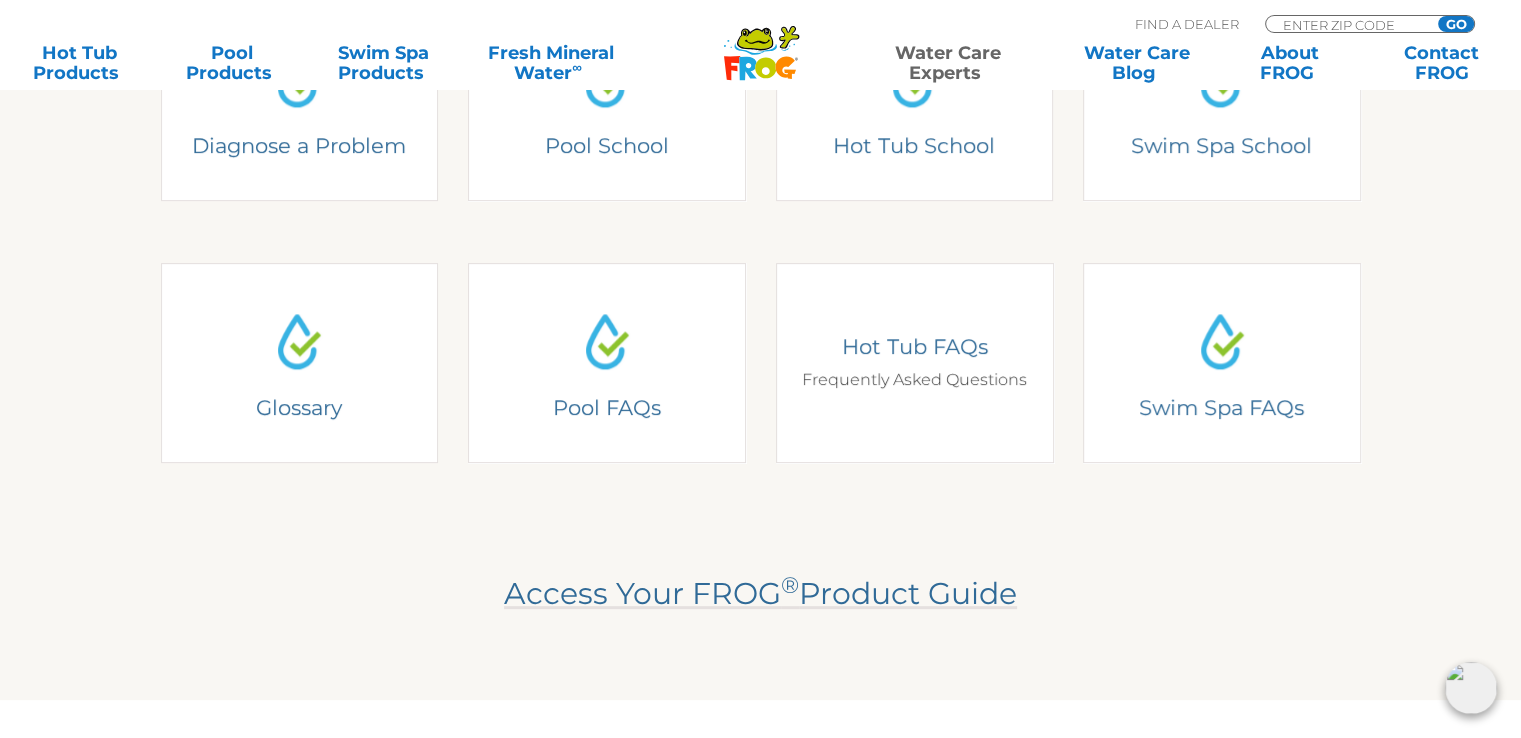 click on "Hot Tub FAQs Hot Tub FAQs Frequently Asked Questions" at bounding box center [915, 363] 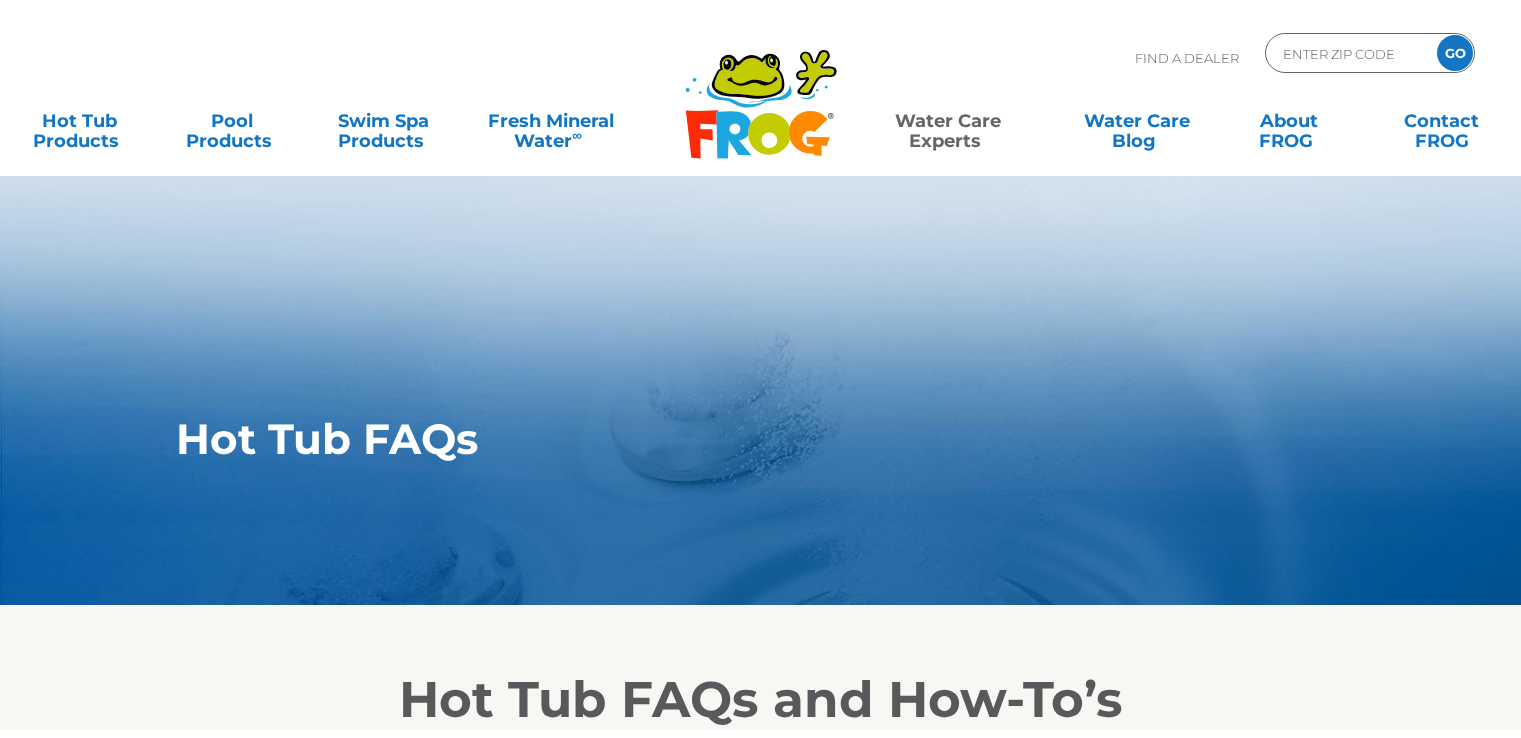 scroll, scrollTop: 0, scrollLeft: 0, axis: both 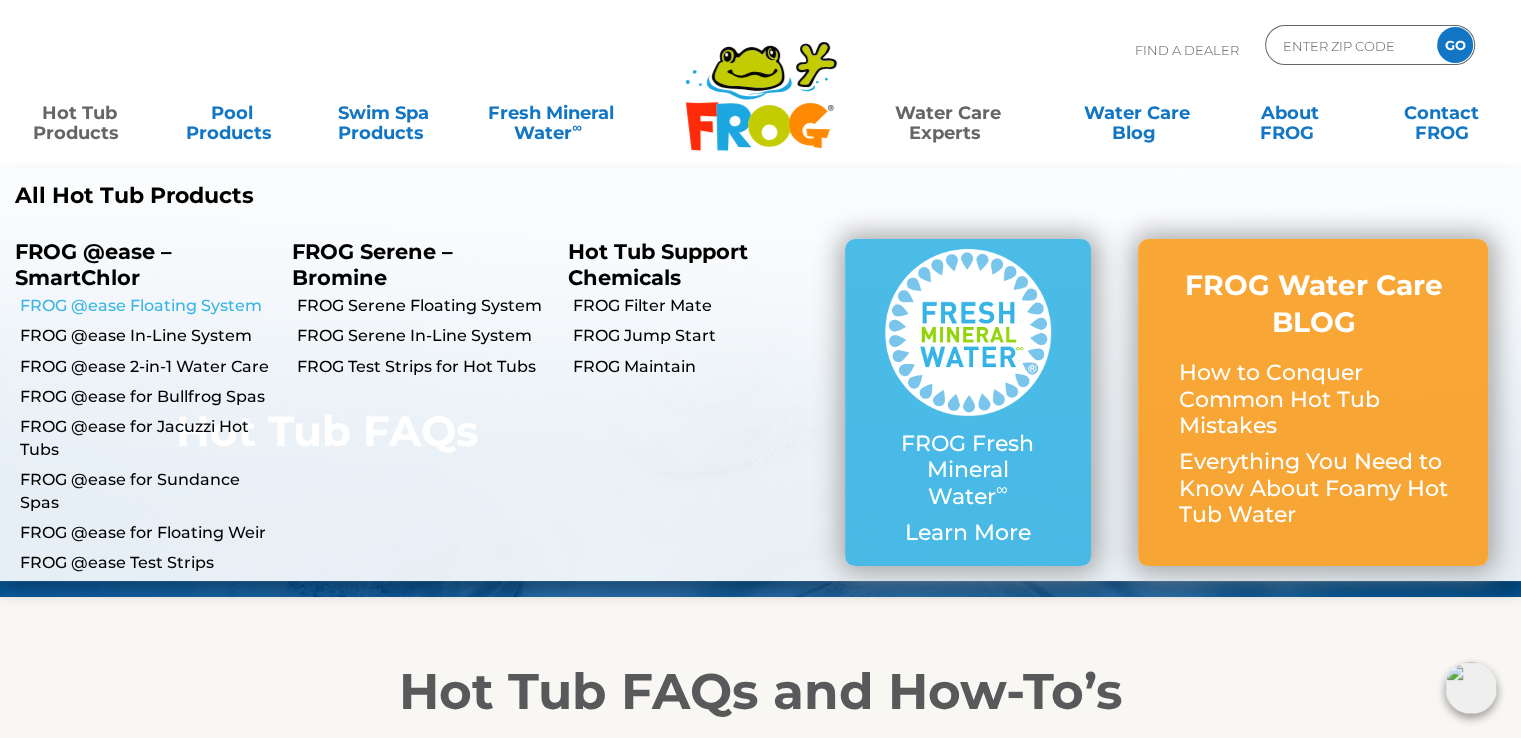 click on "FROG @ease Floating System" at bounding box center [148, 306] 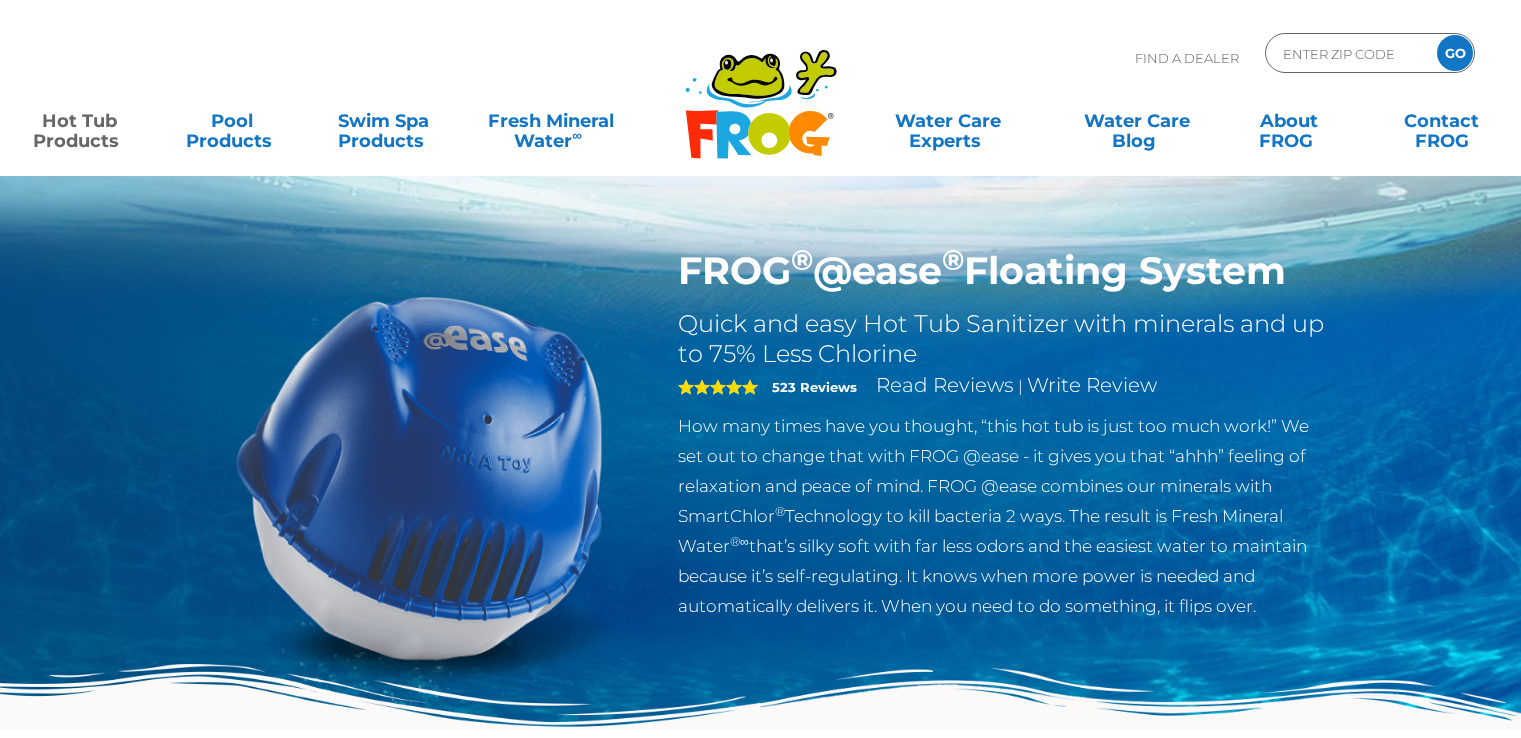 scroll, scrollTop: 0, scrollLeft: 0, axis: both 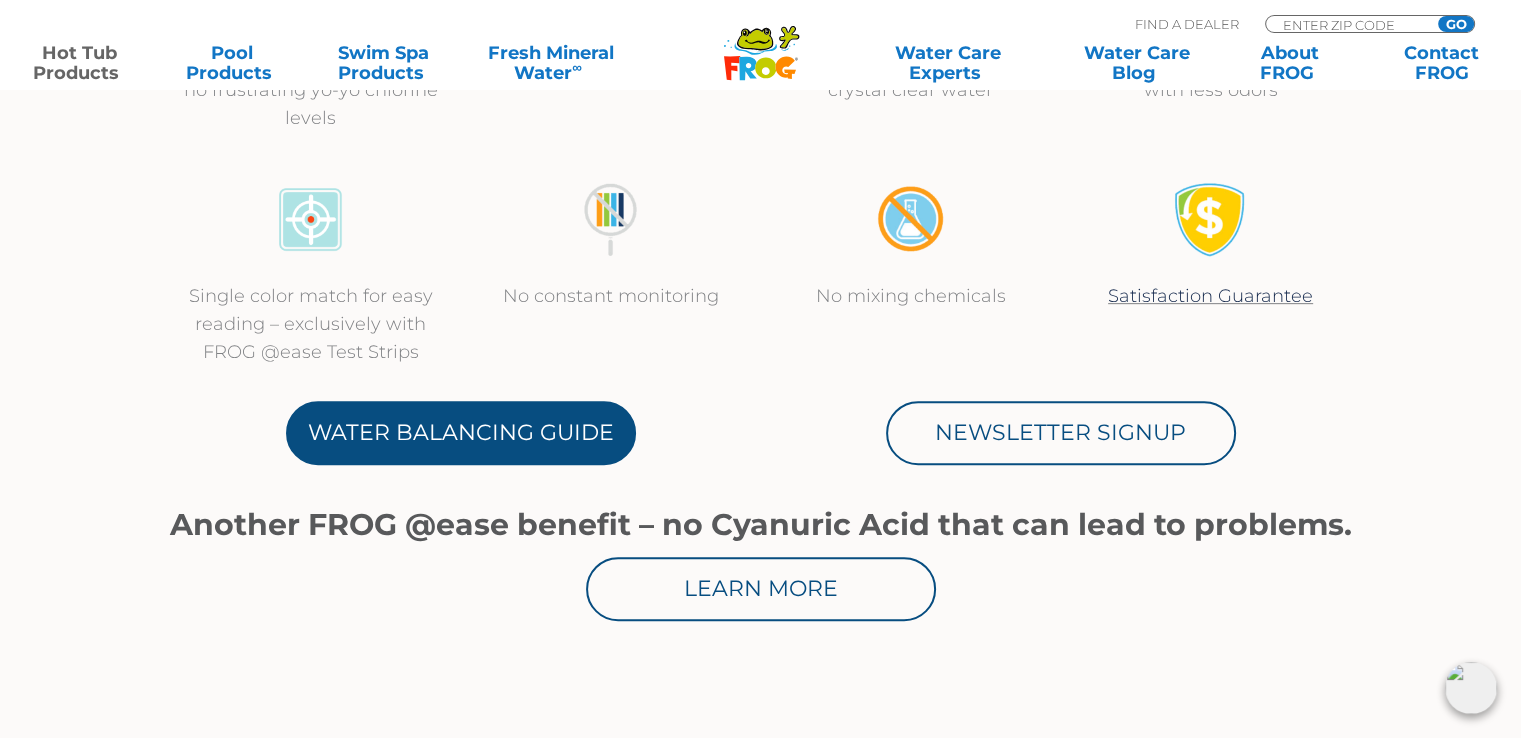 click on "Water Balancing Guide" at bounding box center [461, 433] 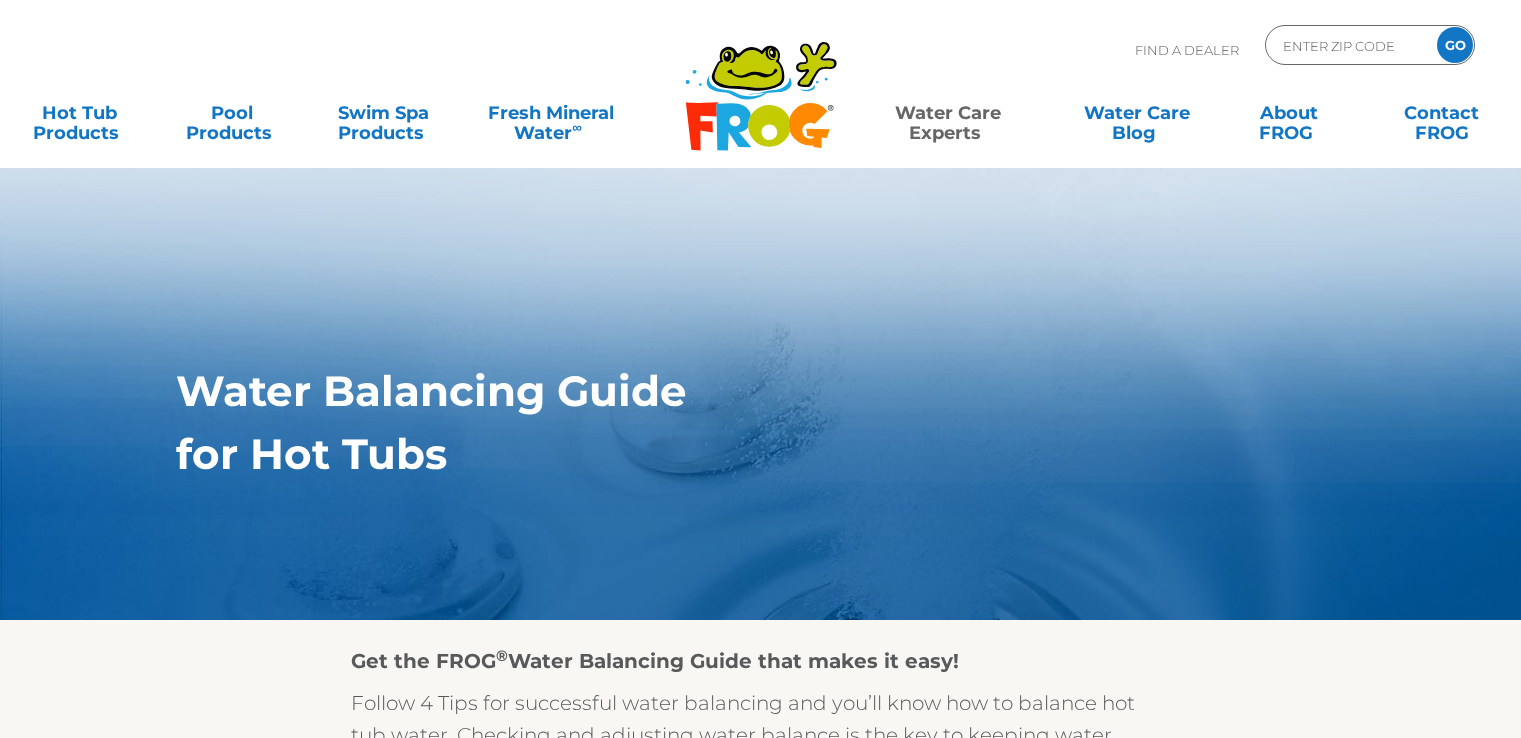 scroll, scrollTop: 0, scrollLeft: 0, axis: both 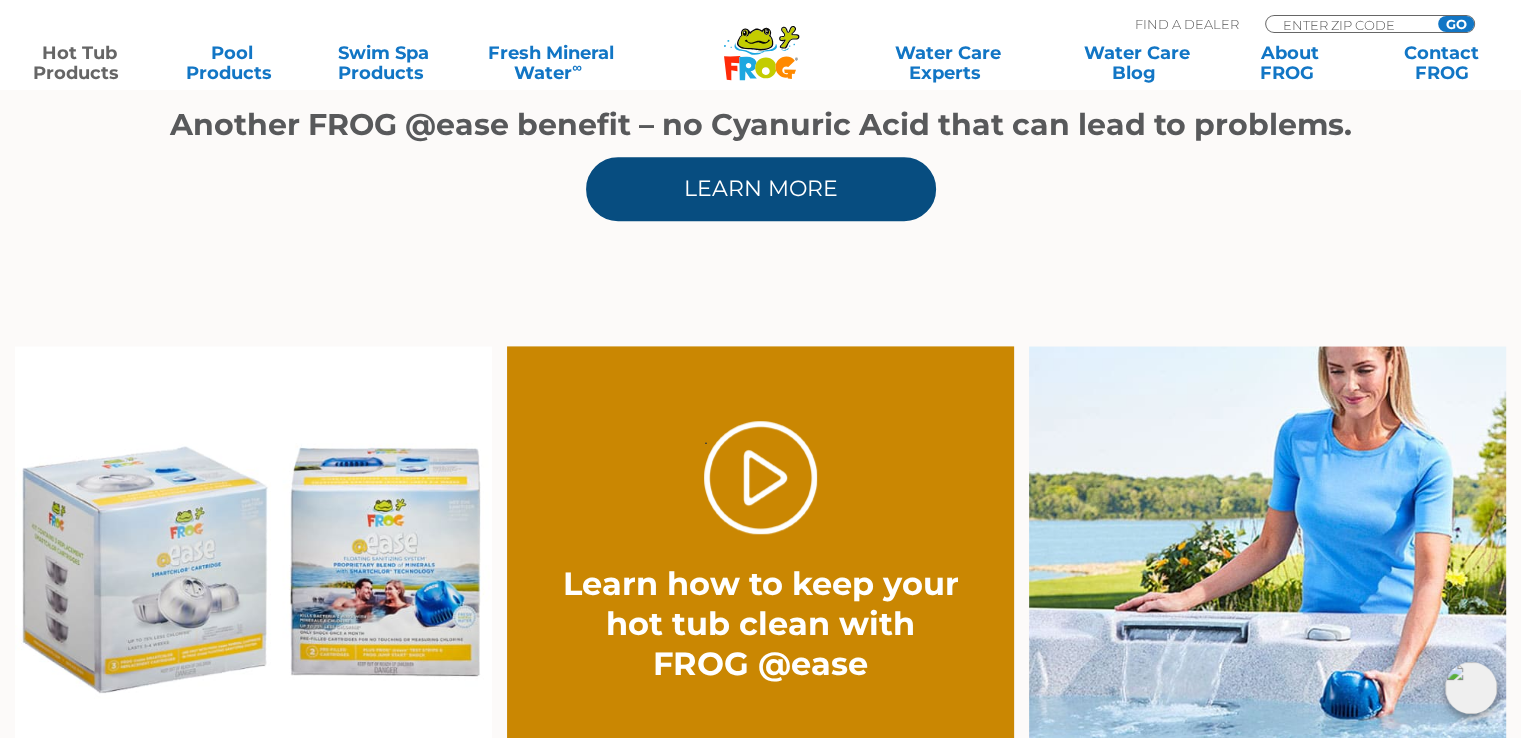 click on "Learn More" at bounding box center [761, 189] 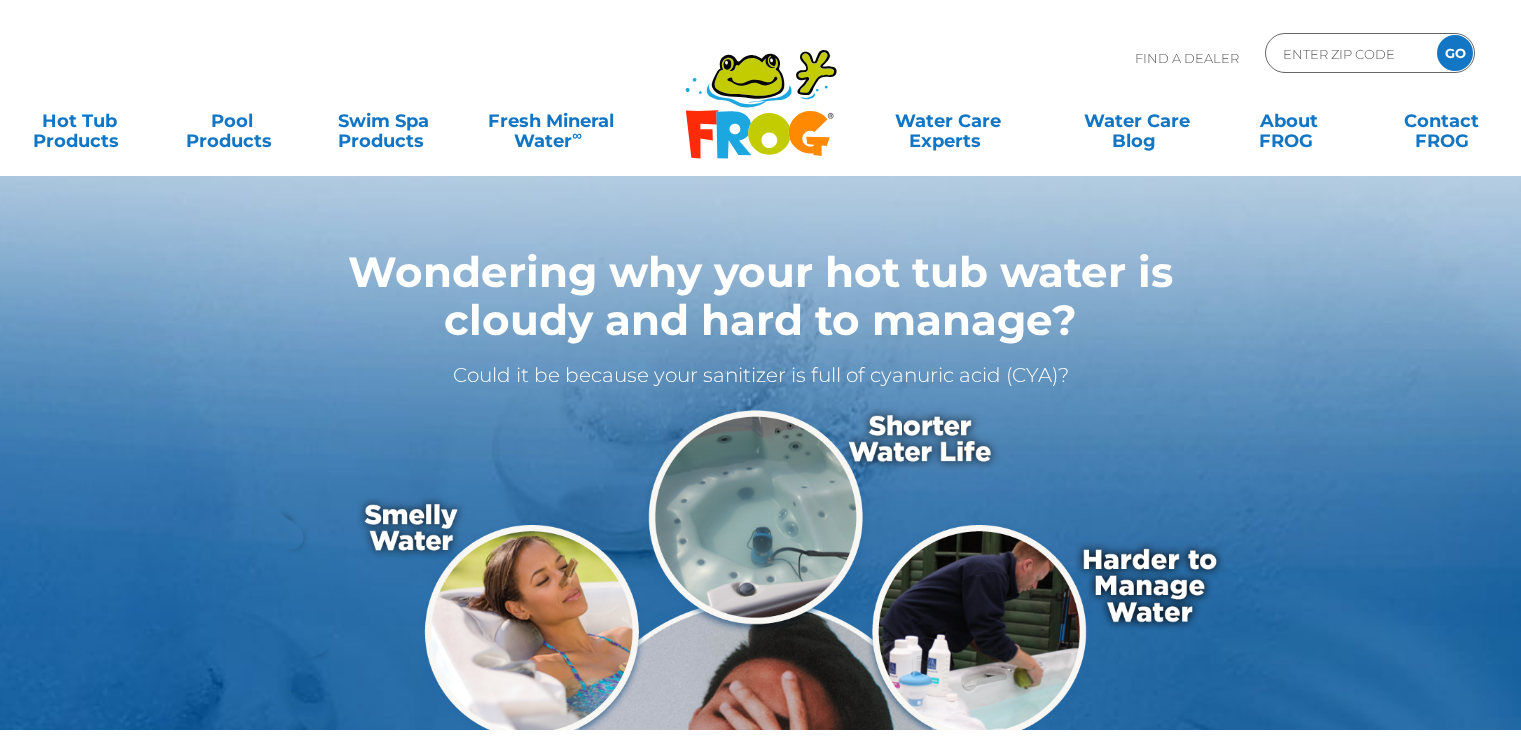 scroll, scrollTop: 0, scrollLeft: 0, axis: both 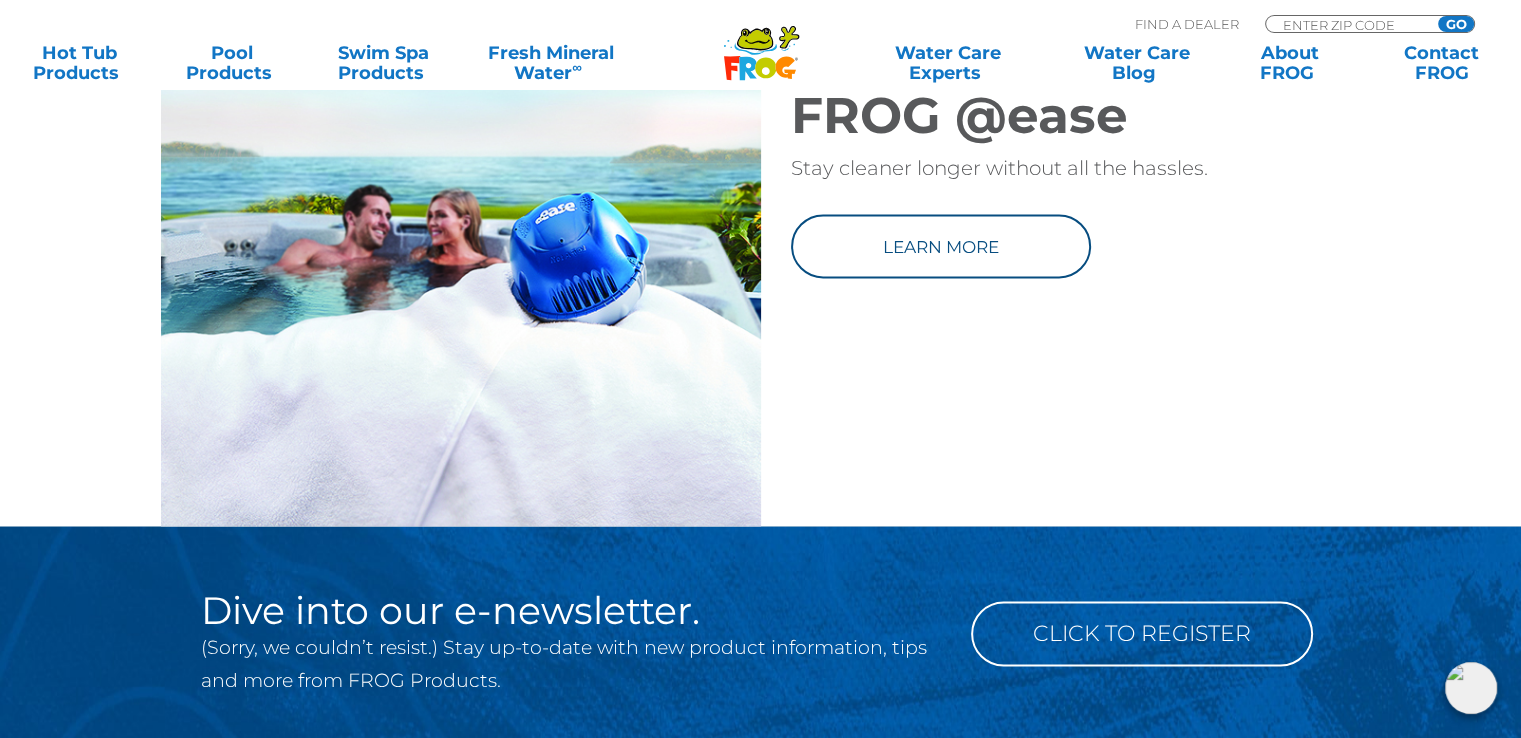 click on "FROG @ease
Stay cleaner longer without all the hassles.
Learn more" at bounding box center [1061, 218] 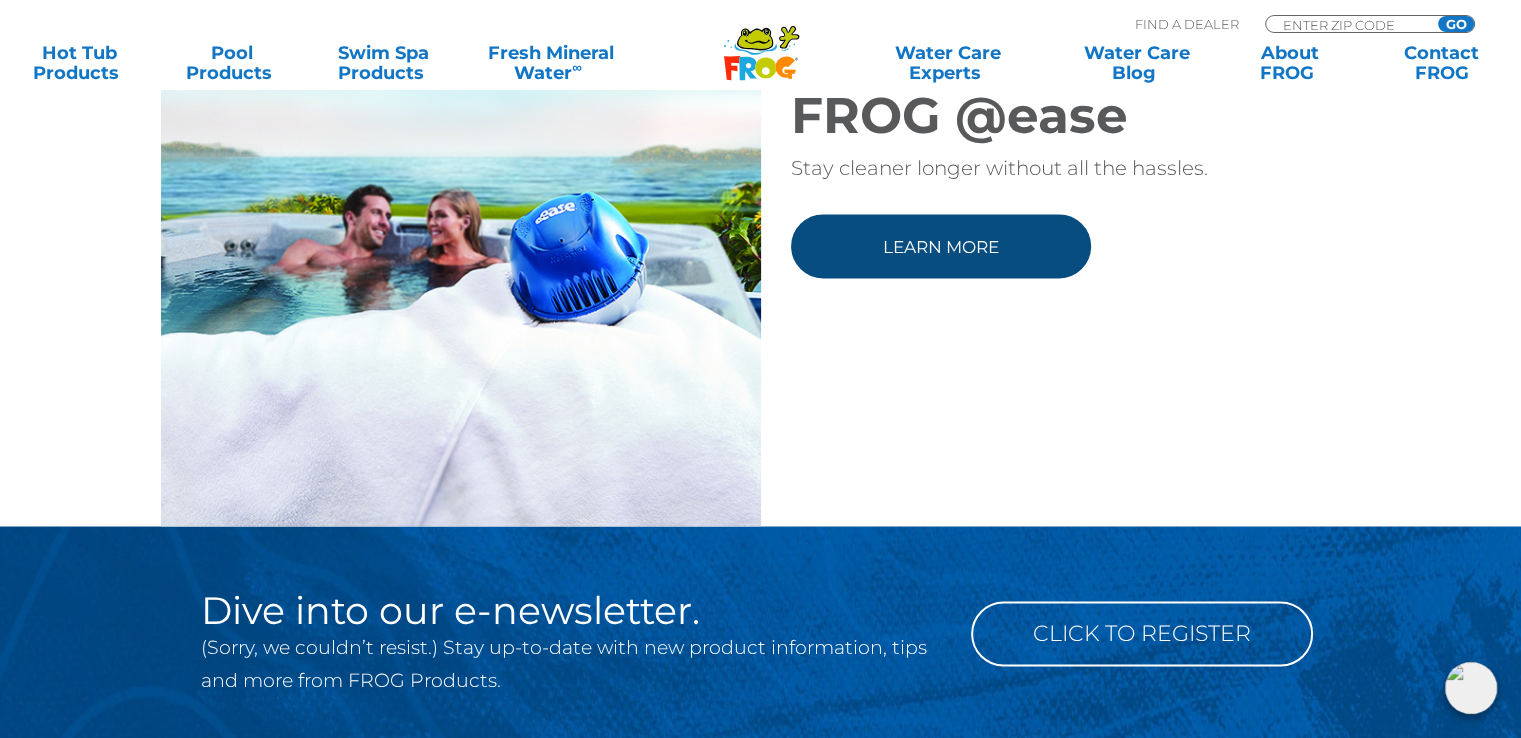 click on "Learn more" at bounding box center [941, 246] 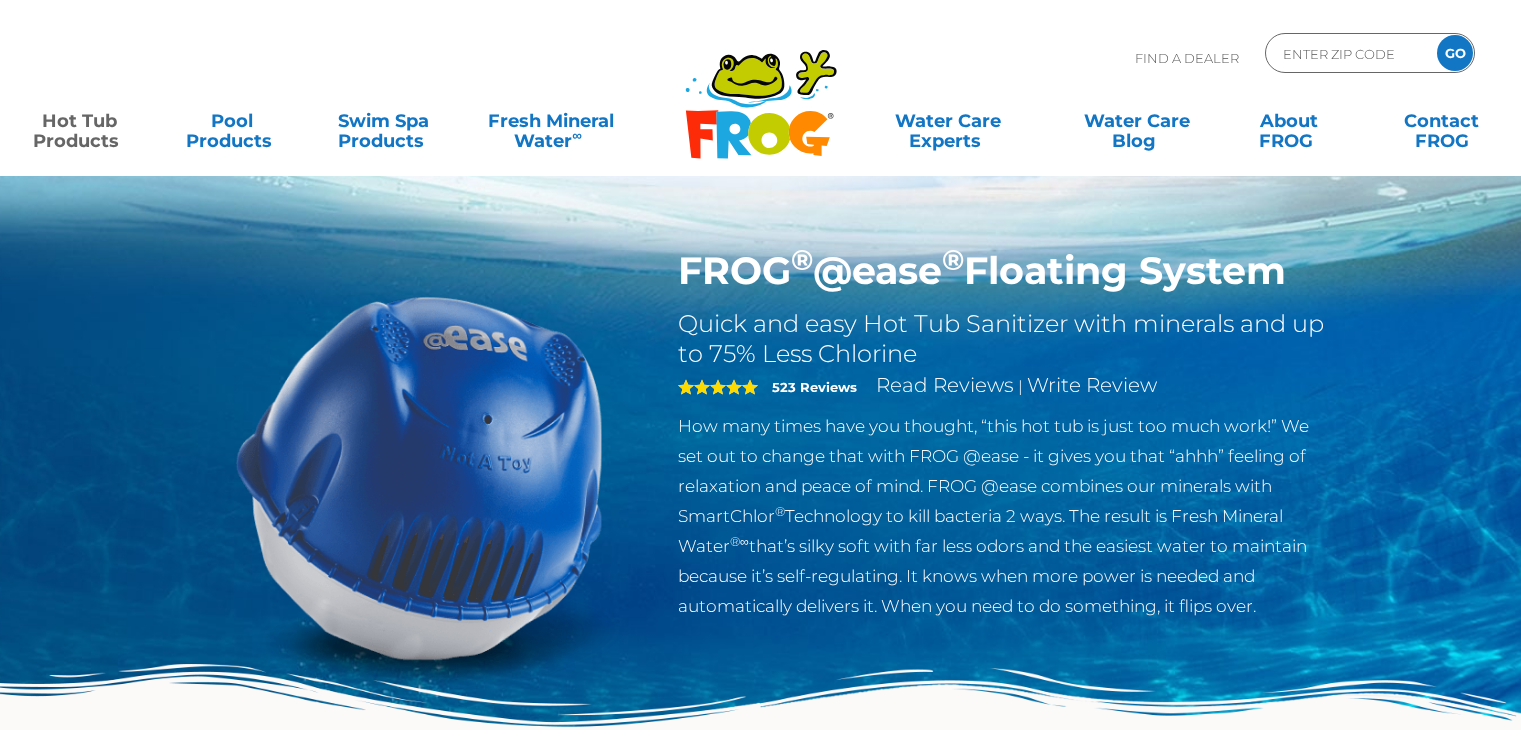scroll, scrollTop: 0, scrollLeft: 0, axis: both 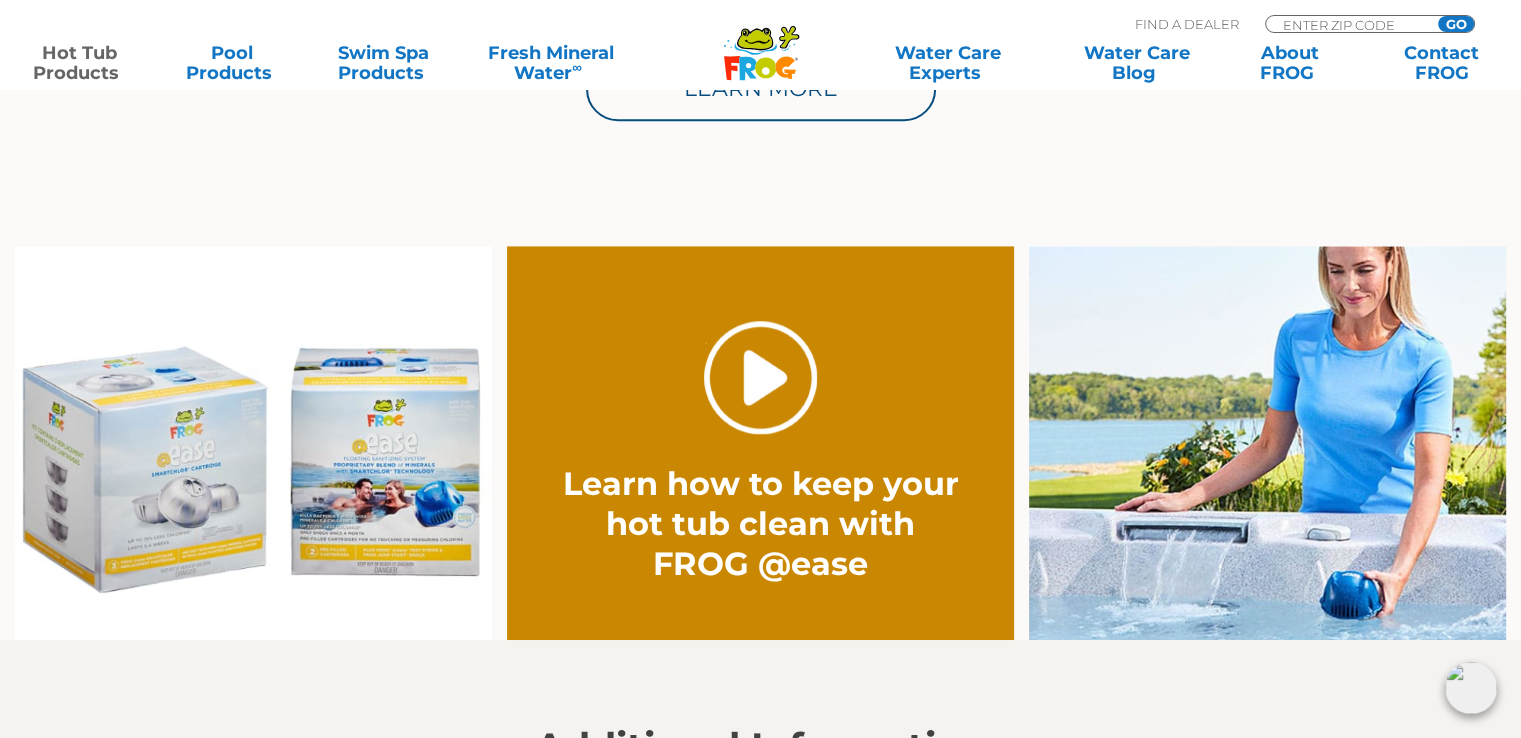 click on "." at bounding box center (760, 377) 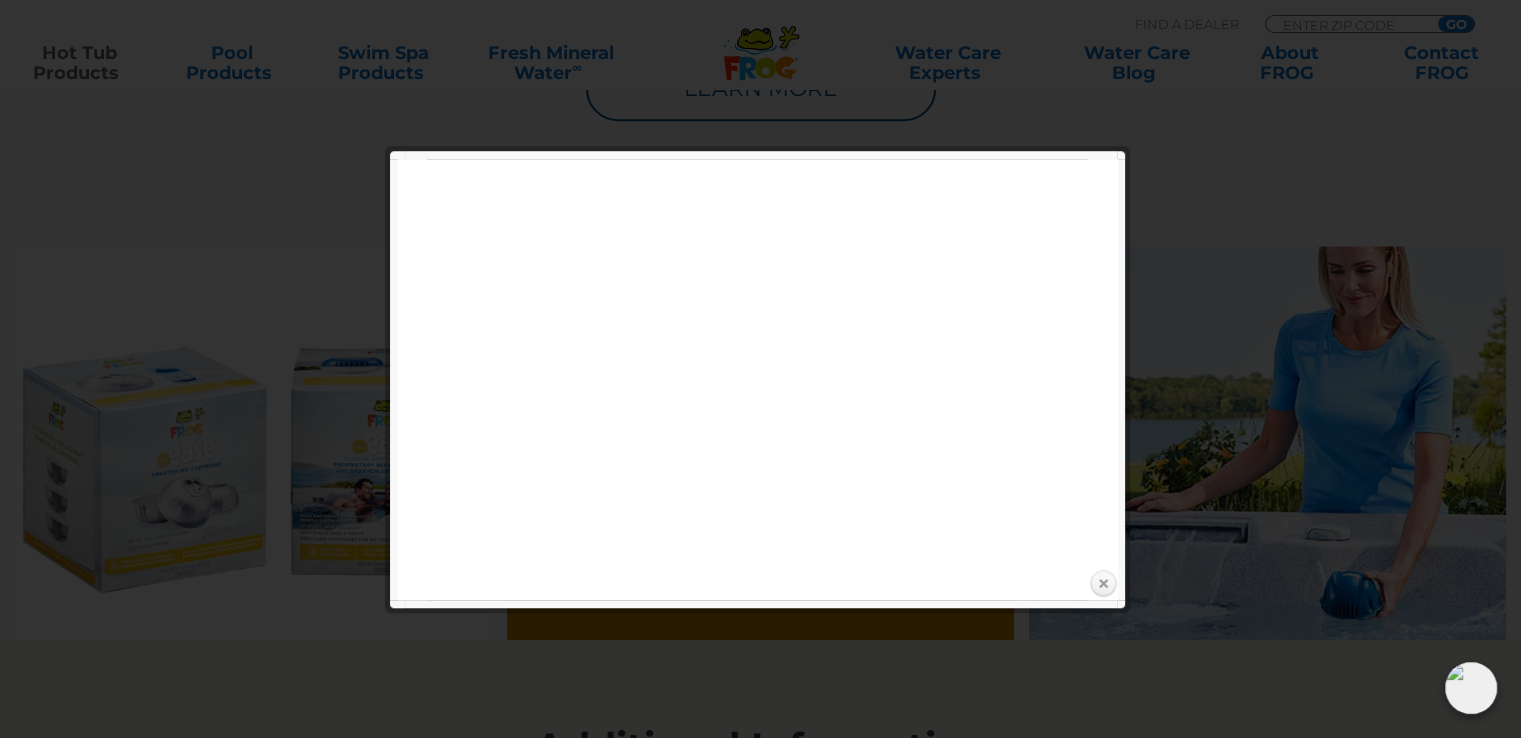click on "Close" at bounding box center (1103, 584) 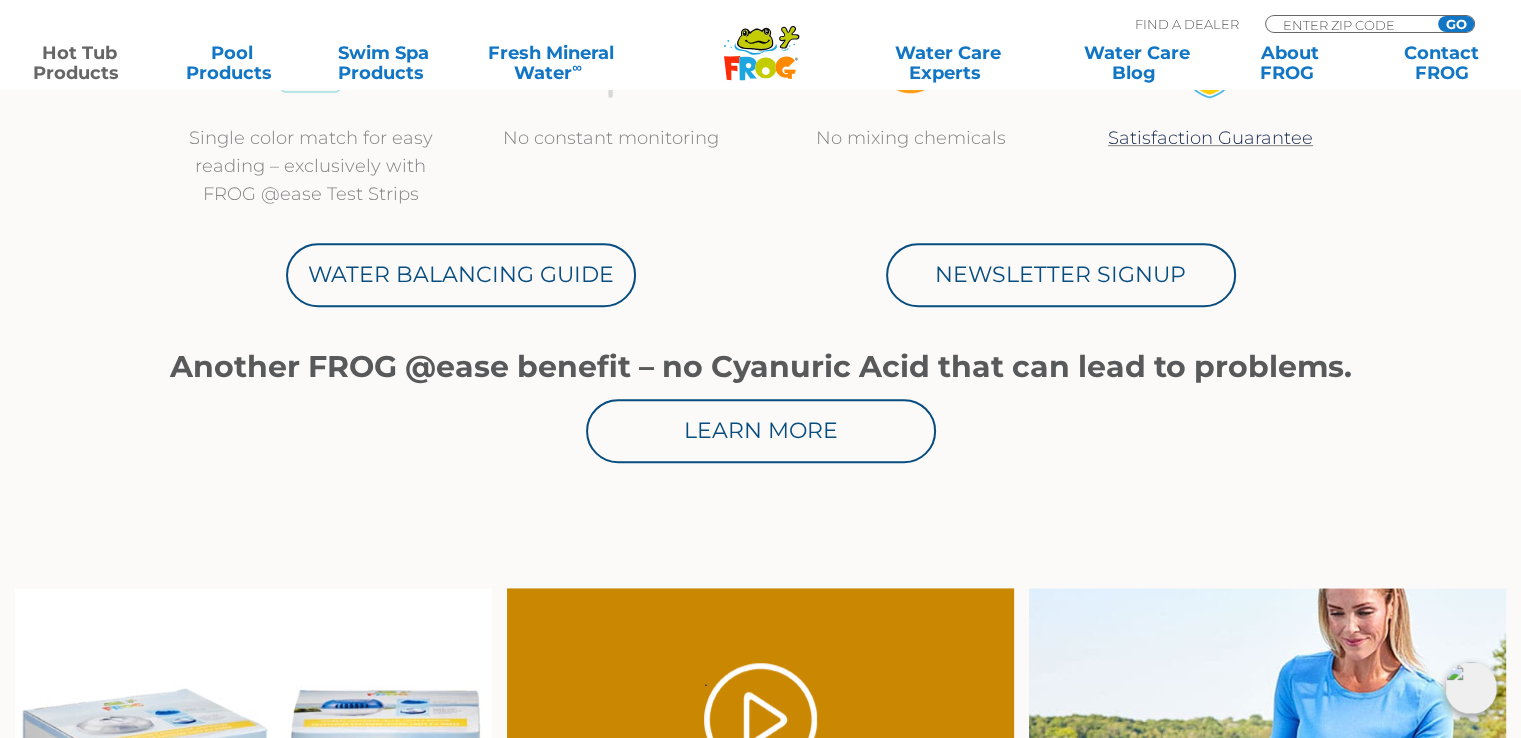 scroll, scrollTop: 1000, scrollLeft: 0, axis: vertical 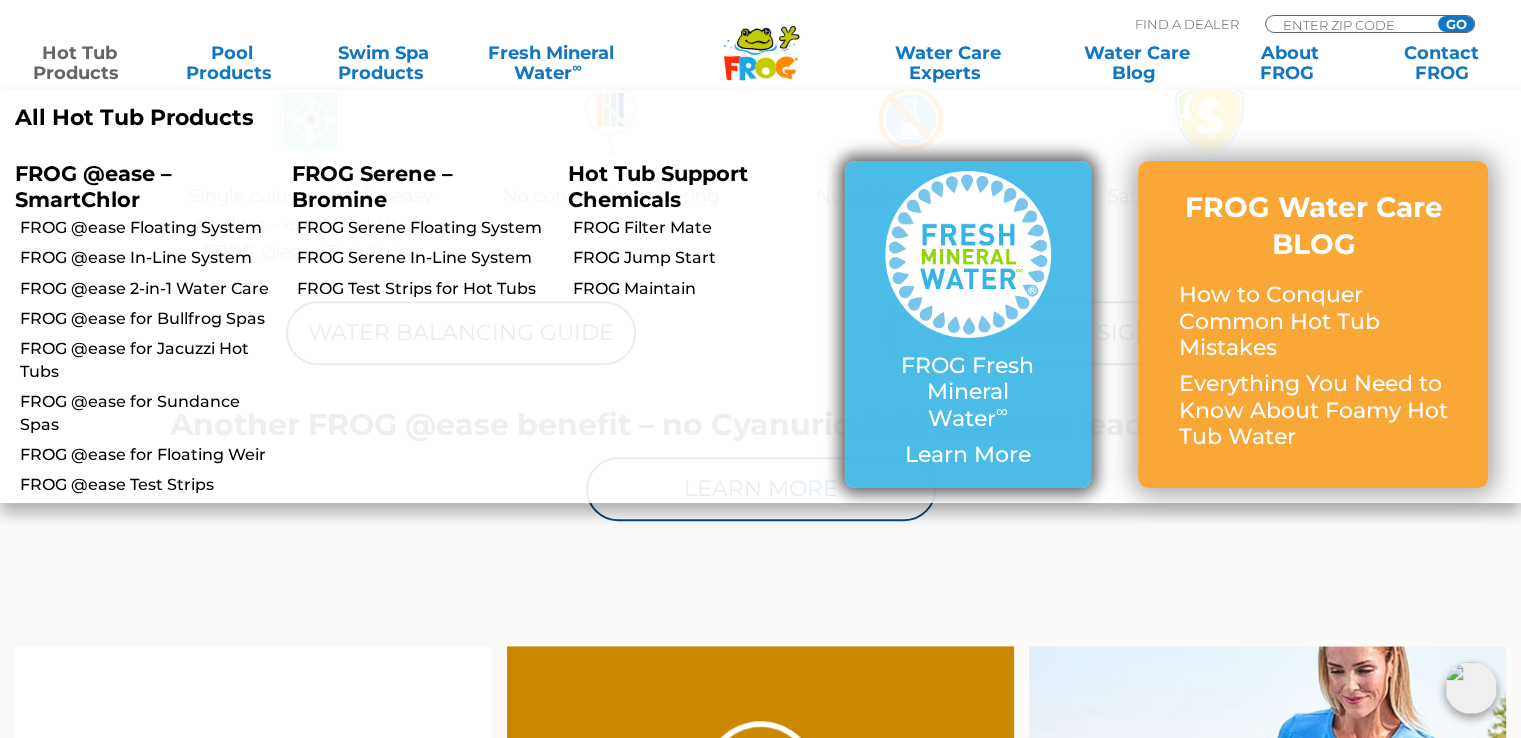 click at bounding box center (968, 254) 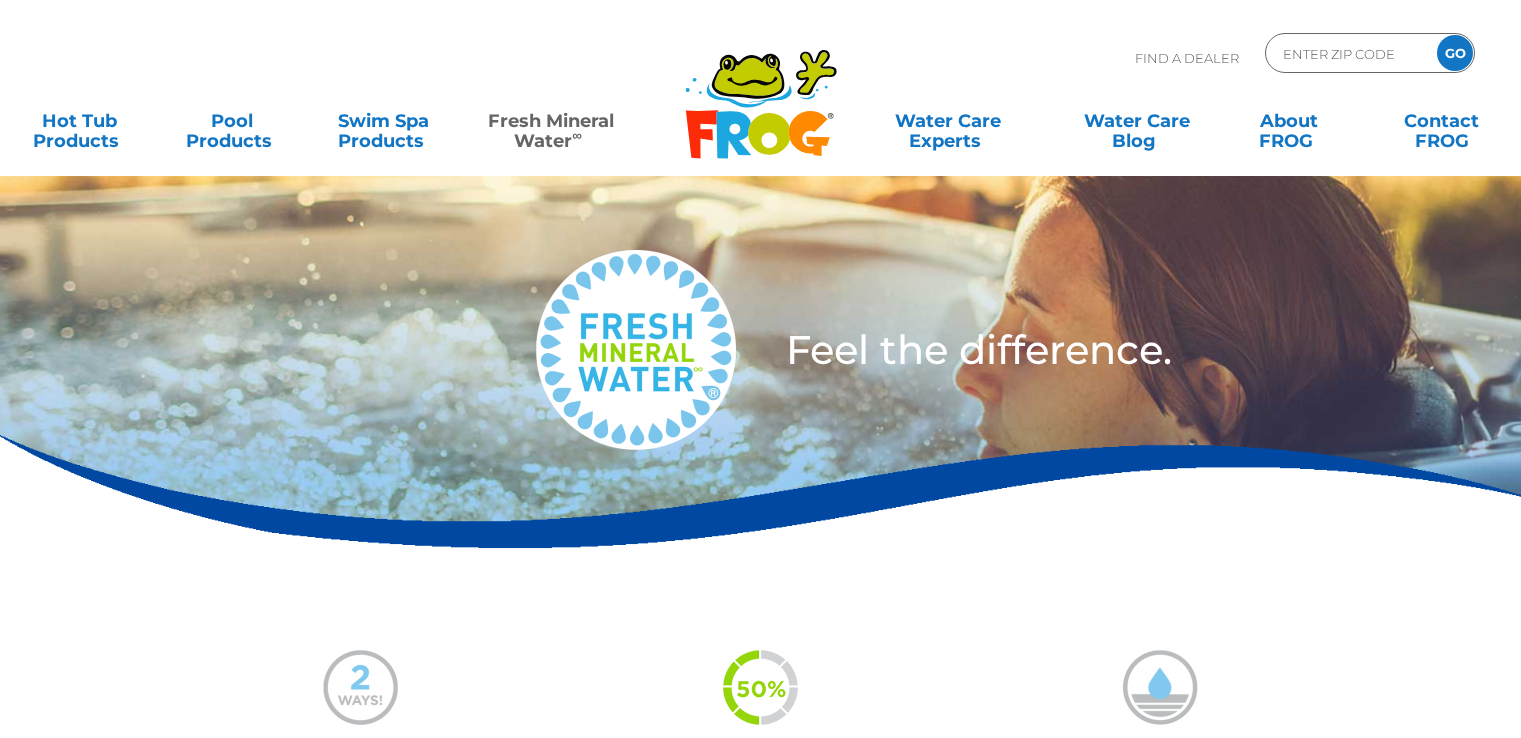 scroll, scrollTop: 0, scrollLeft: 0, axis: both 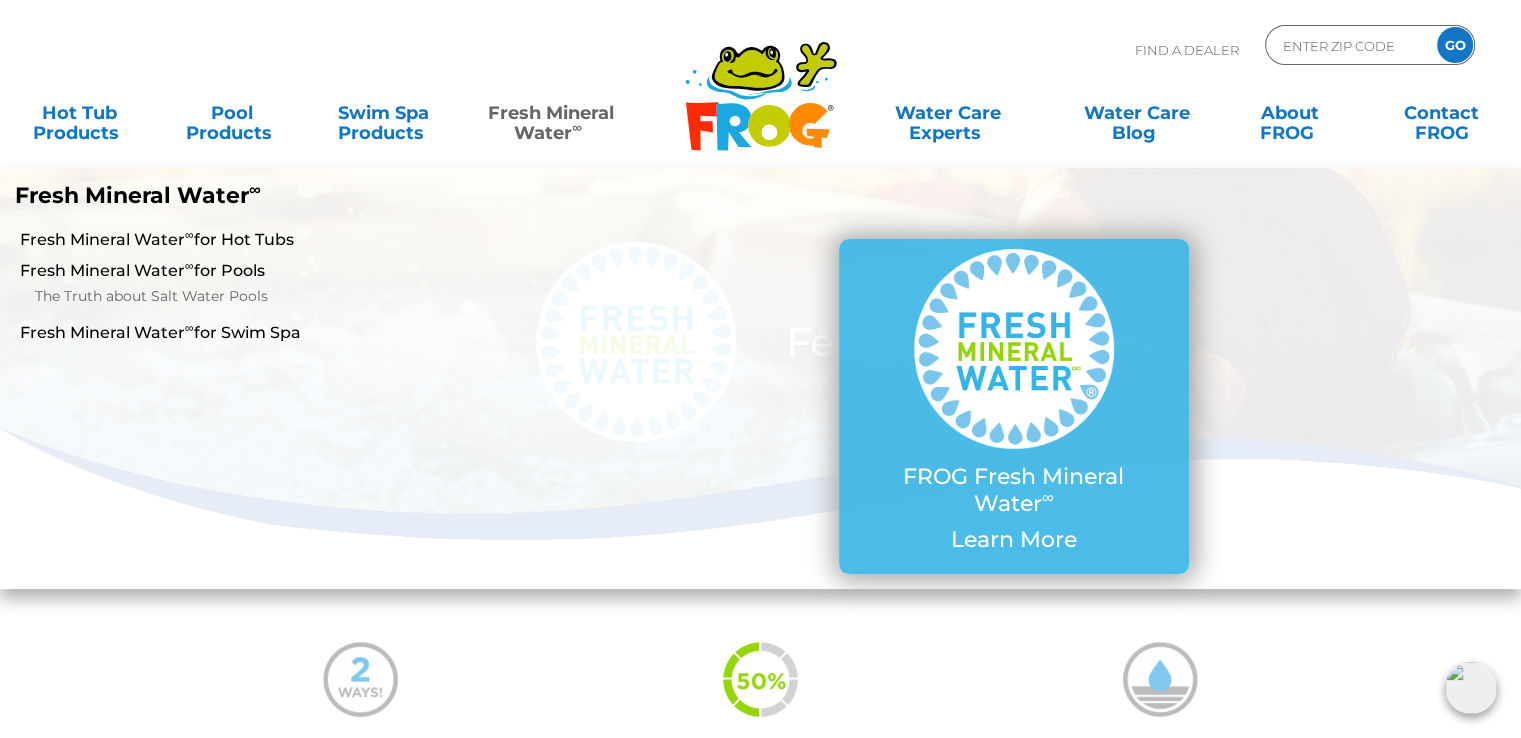 click on "Fresh Mineral  Water ∞" at bounding box center [551, 113] 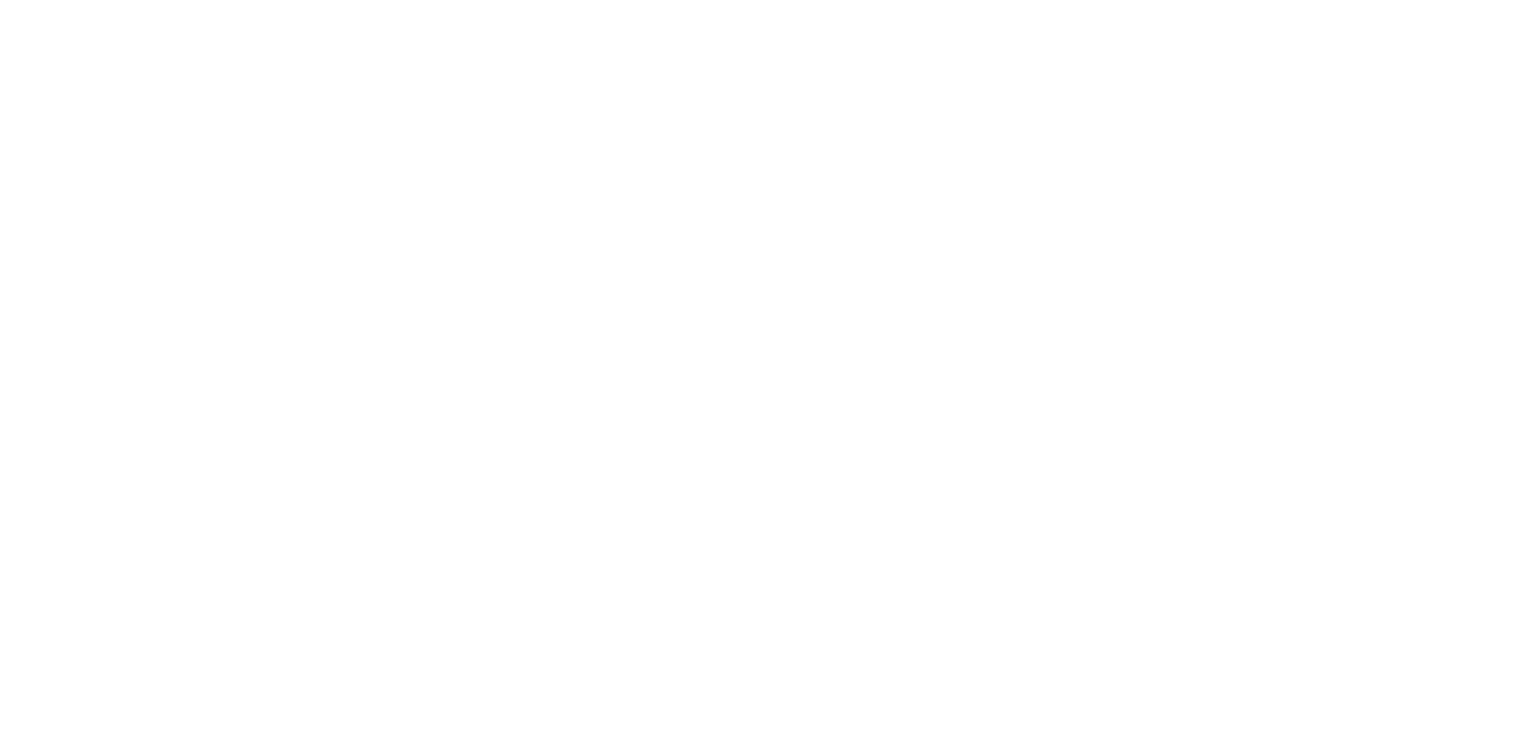 scroll, scrollTop: 0, scrollLeft: 0, axis: both 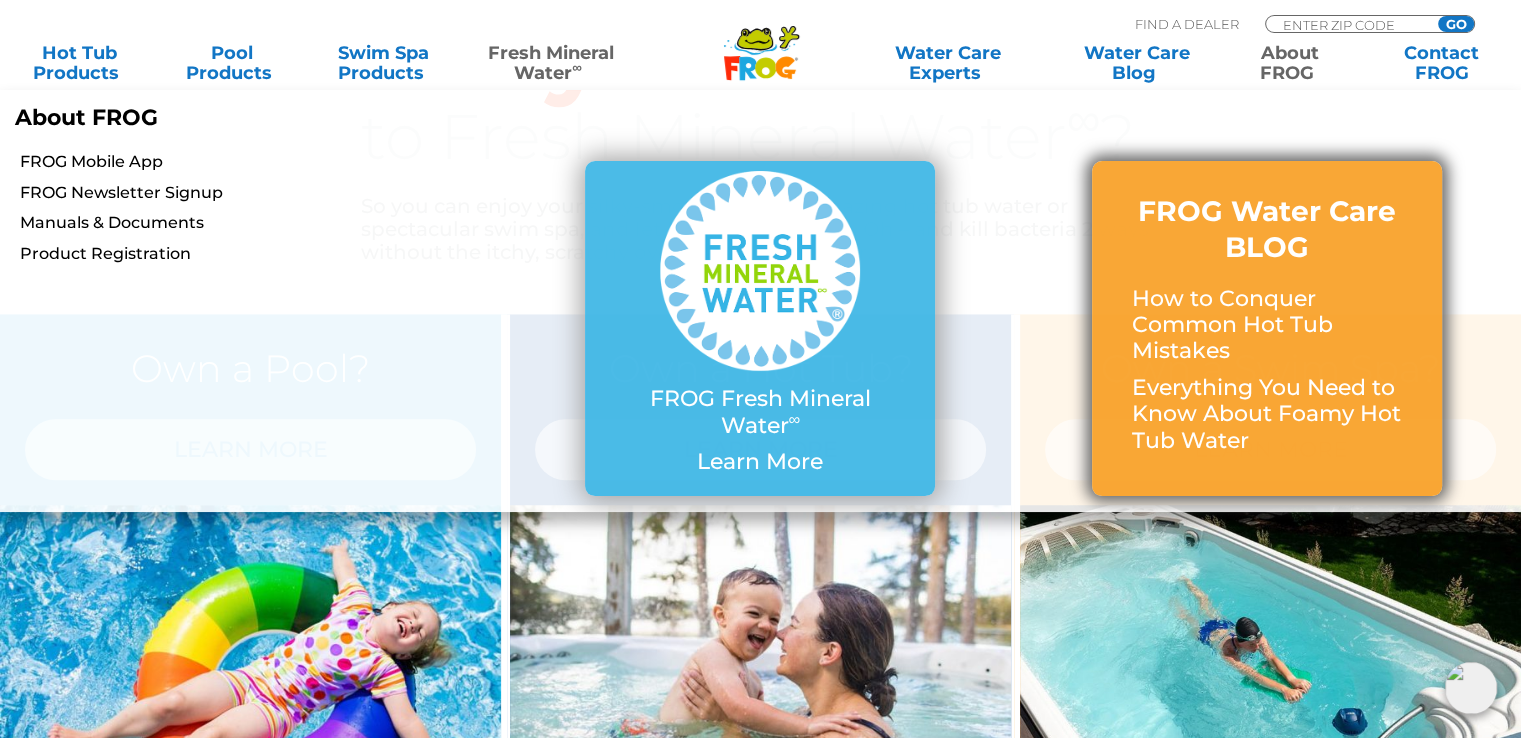 click on "How to Conquer Common Hot Tub Mistakes" at bounding box center (1267, 325) 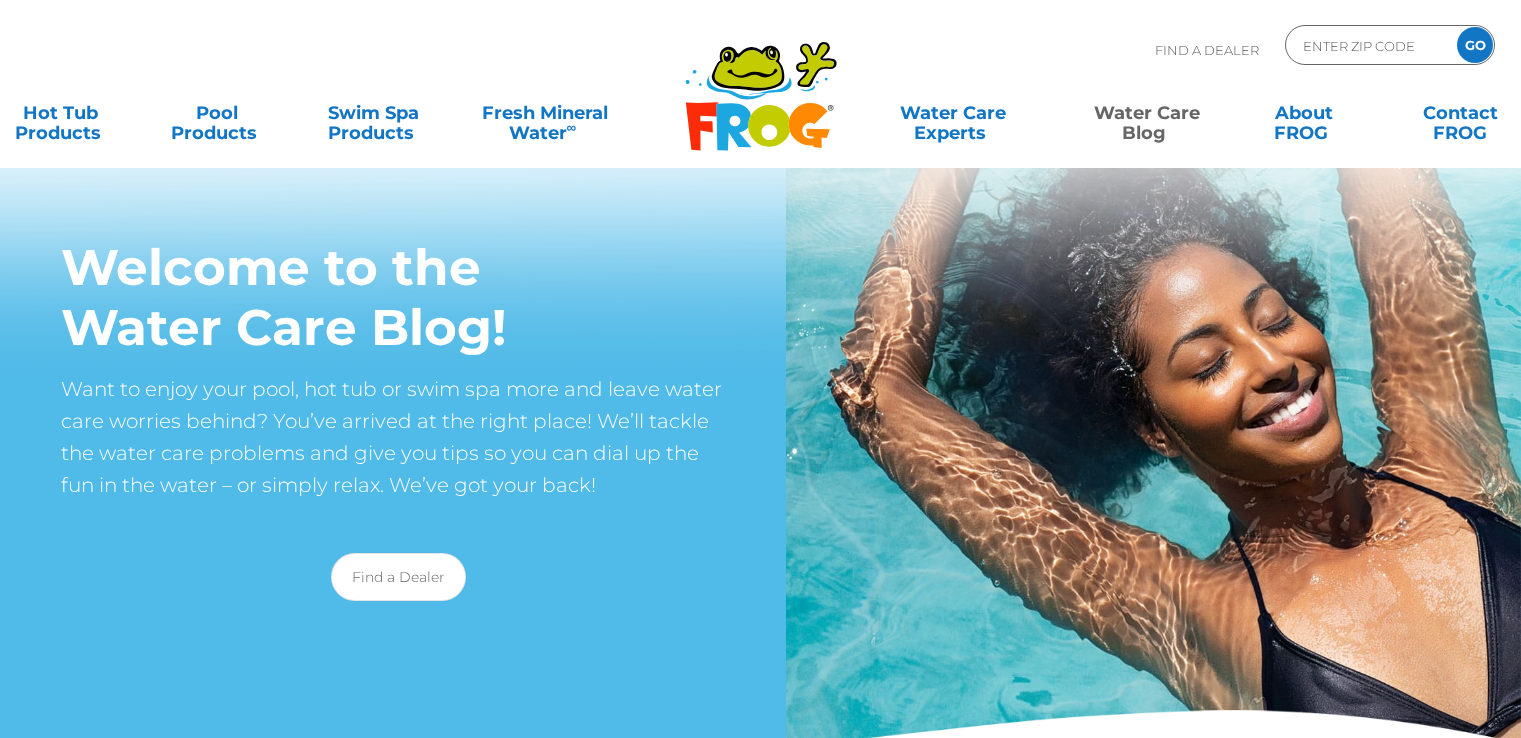 scroll, scrollTop: 0, scrollLeft: 0, axis: both 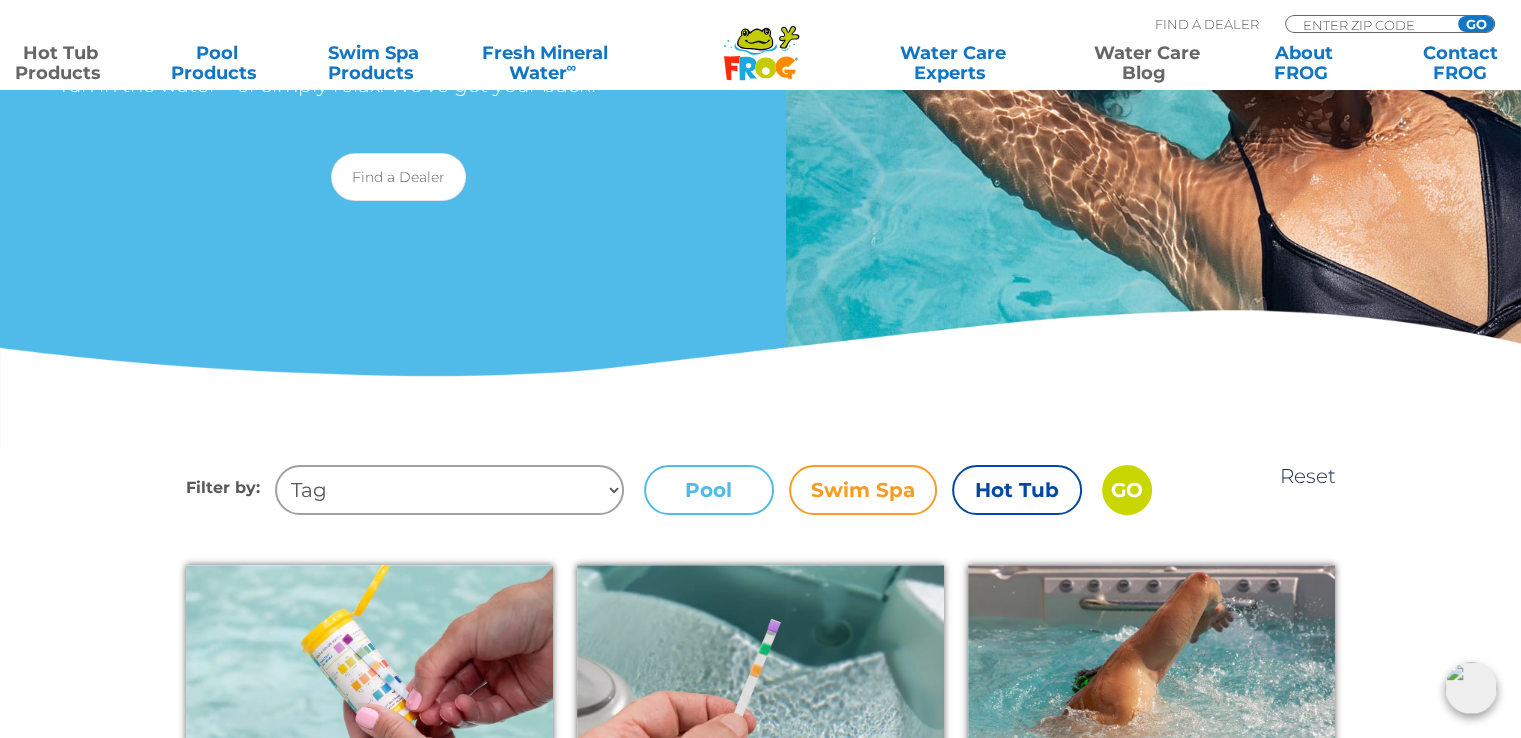 click on "Hot Tub  Products" at bounding box center [61, 63] 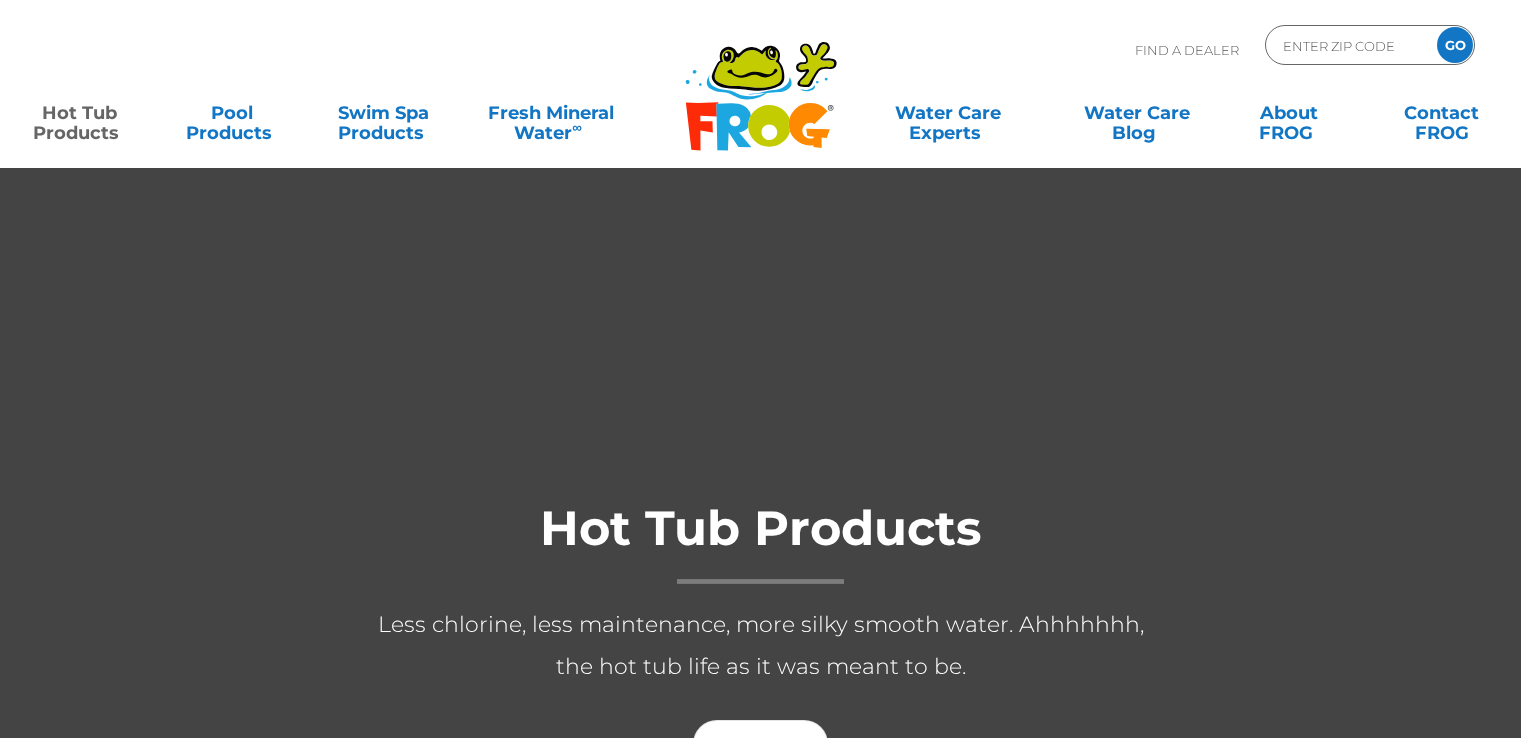 scroll, scrollTop: 0, scrollLeft: 0, axis: both 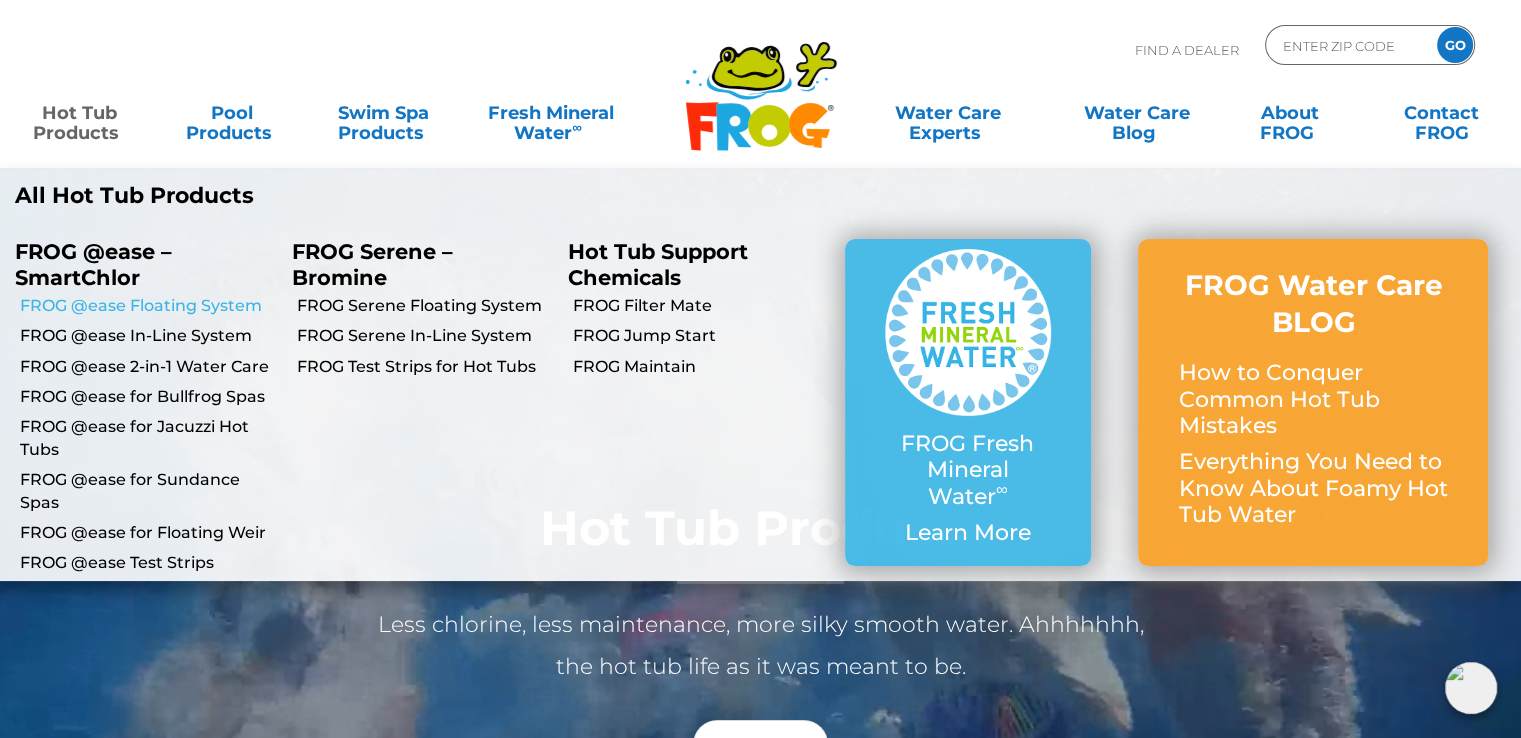 click on "FROG @ease Floating System" at bounding box center (148, 306) 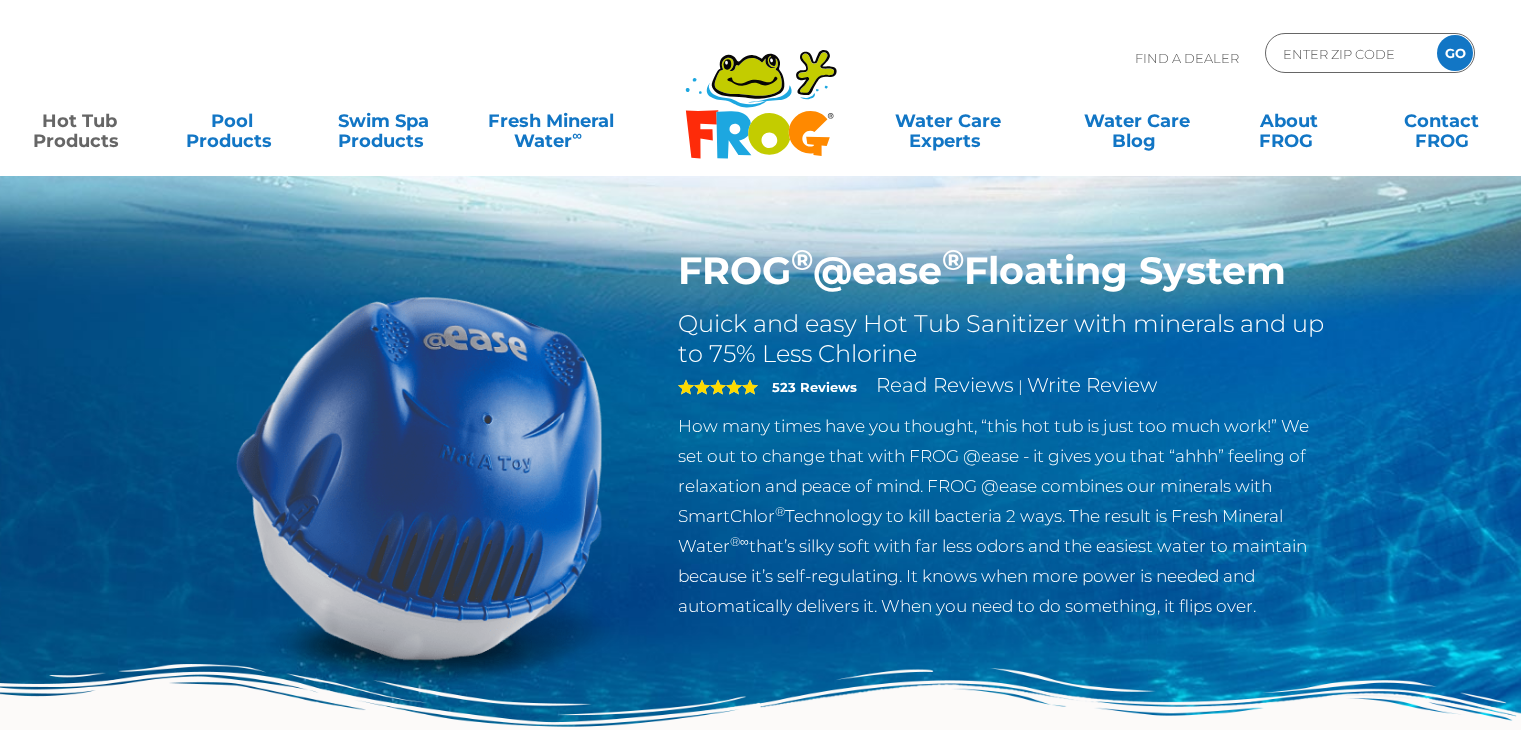 scroll, scrollTop: 0, scrollLeft: 0, axis: both 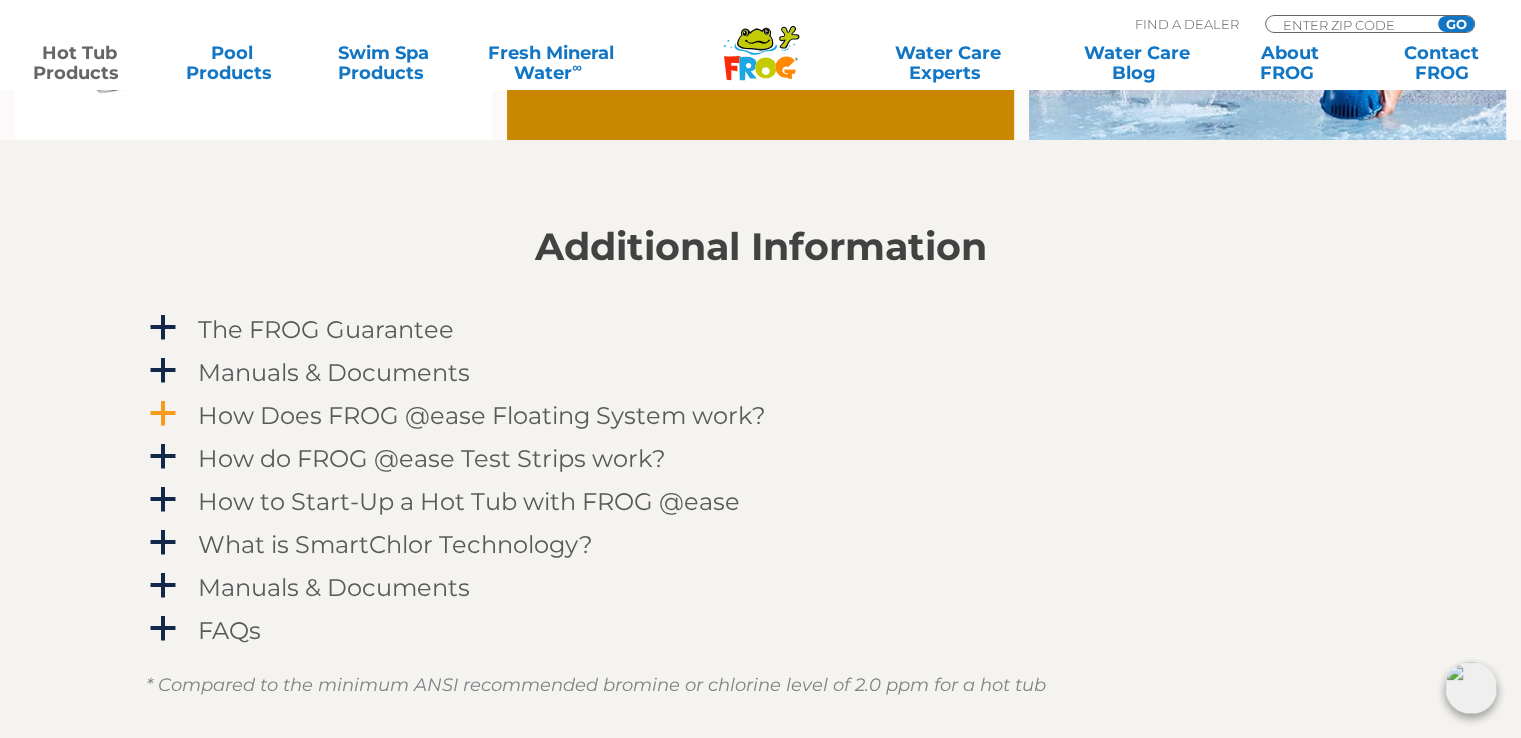 click on "How Does FROG @ease Floating System work?" at bounding box center [482, 415] 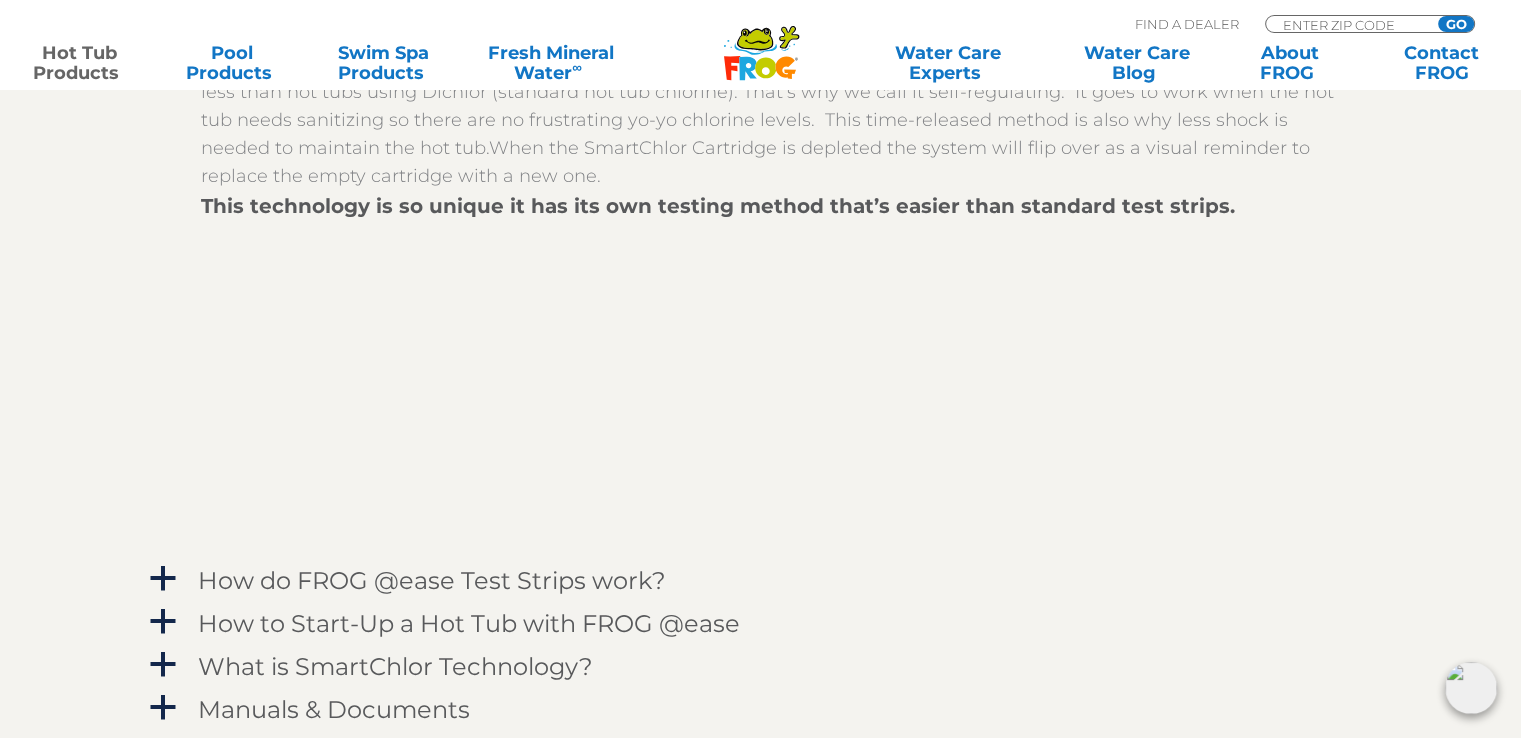 scroll, scrollTop: 2500, scrollLeft: 0, axis: vertical 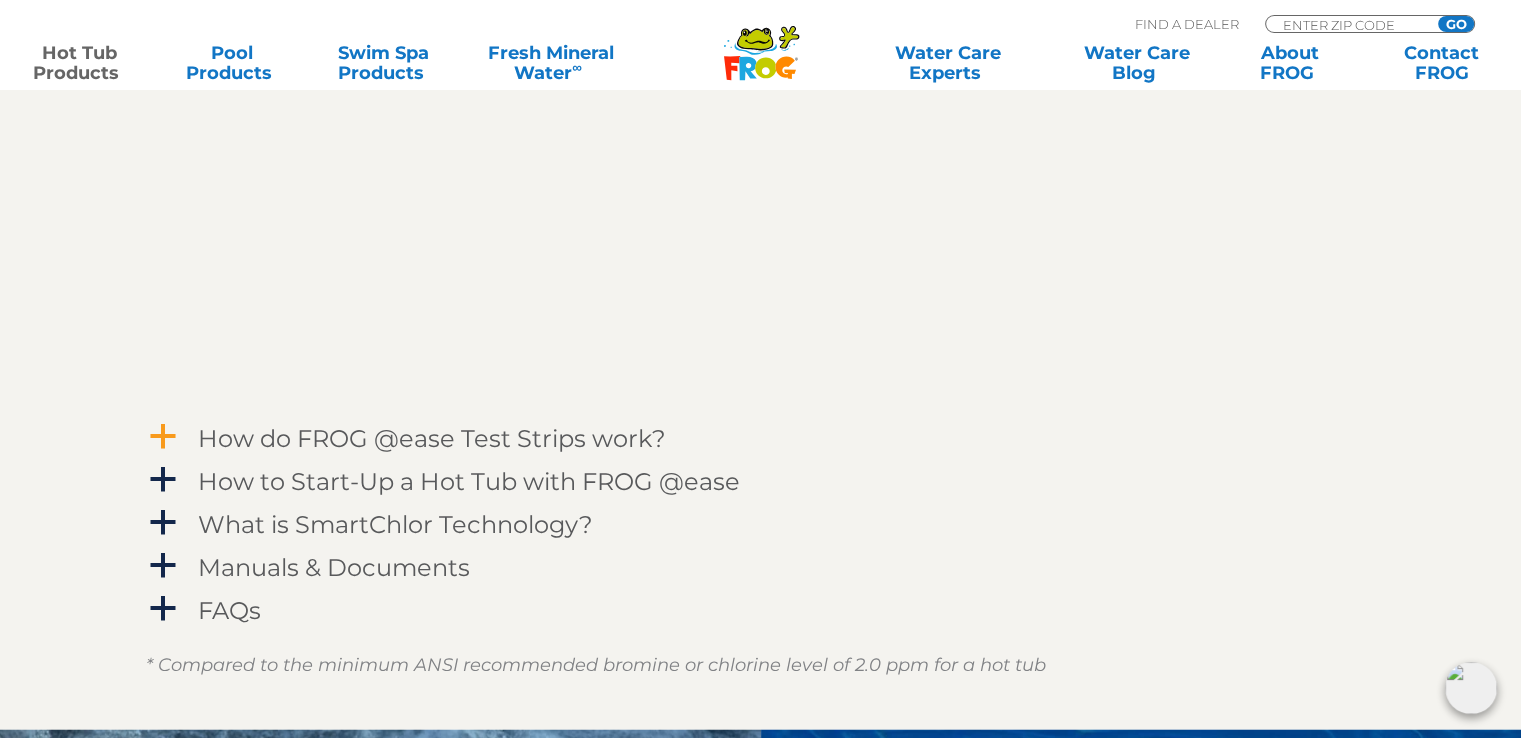 click on "How do FROG @ease Test Strips work?" at bounding box center [432, 438] 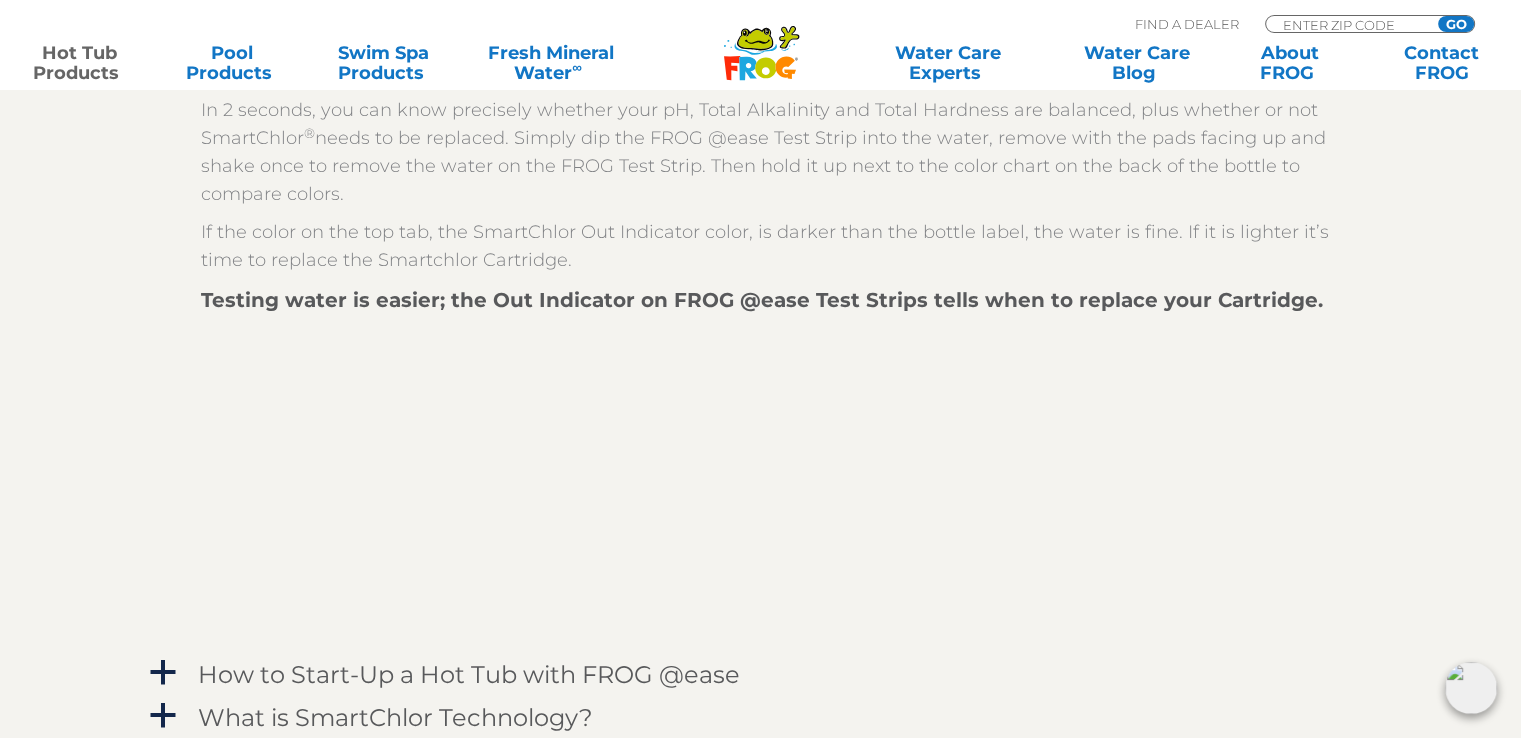 scroll, scrollTop: 3100, scrollLeft: 0, axis: vertical 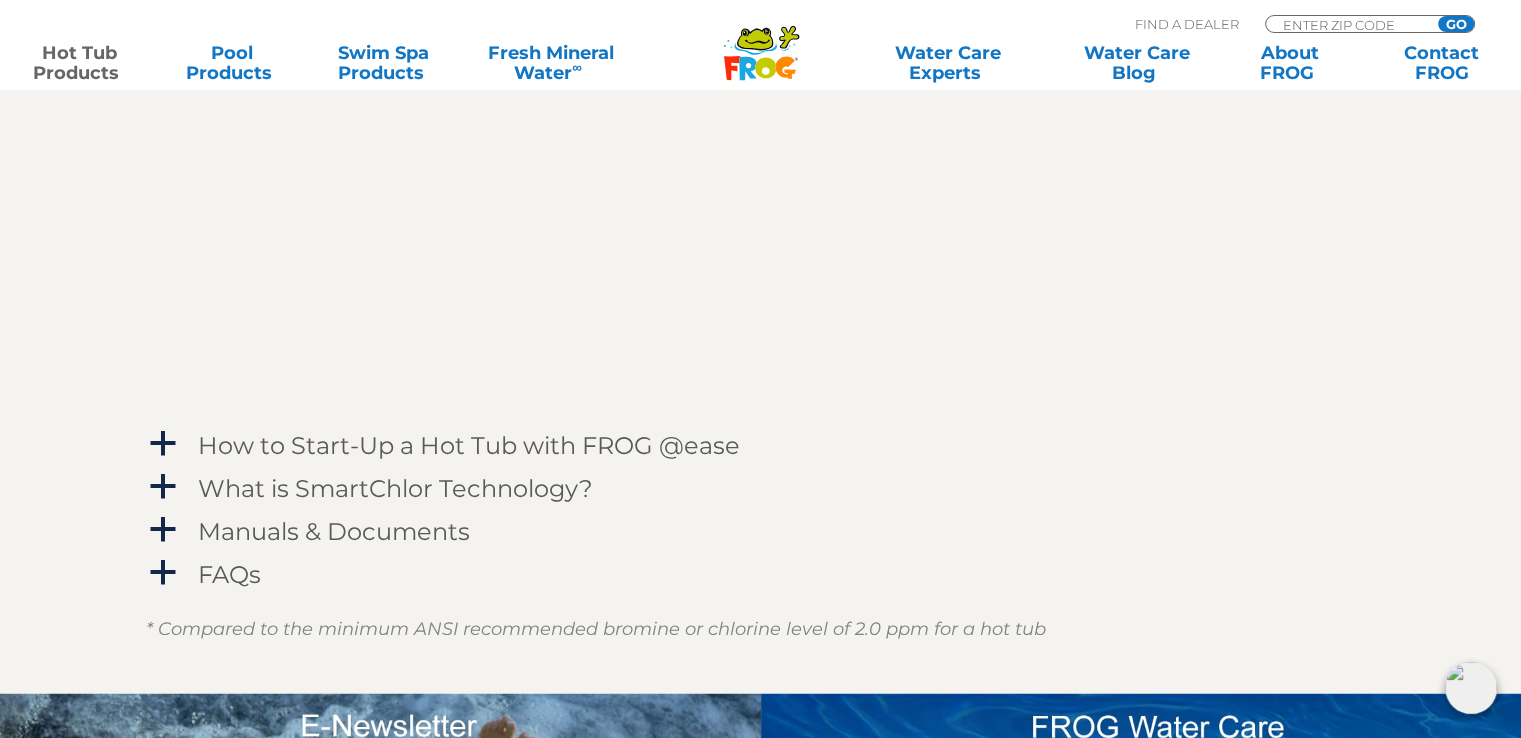 click on "How to Start-Up a Hot Tub with FROG @ease" at bounding box center (469, 445) 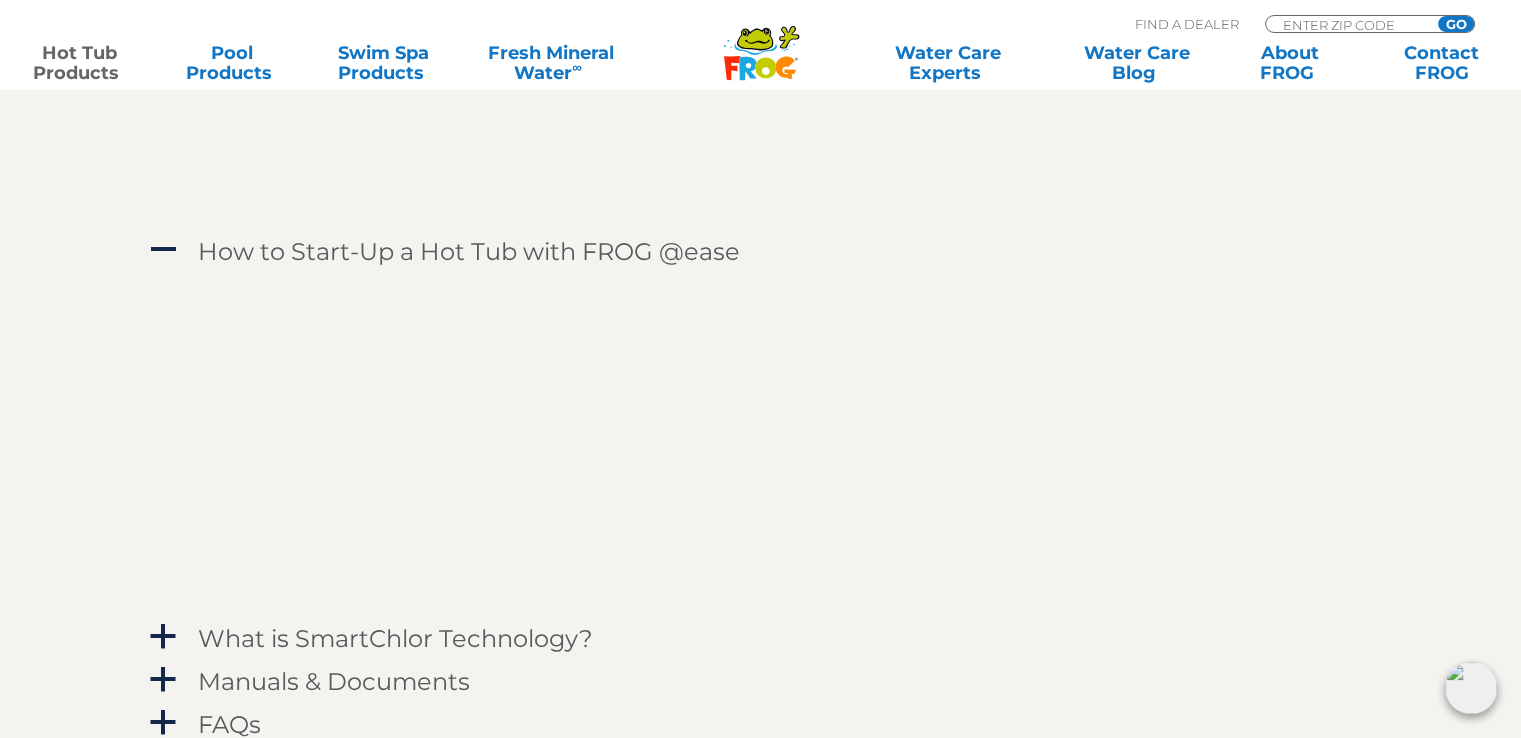 scroll, scrollTop: 3400, scrollLeft: 0, axis: vertical 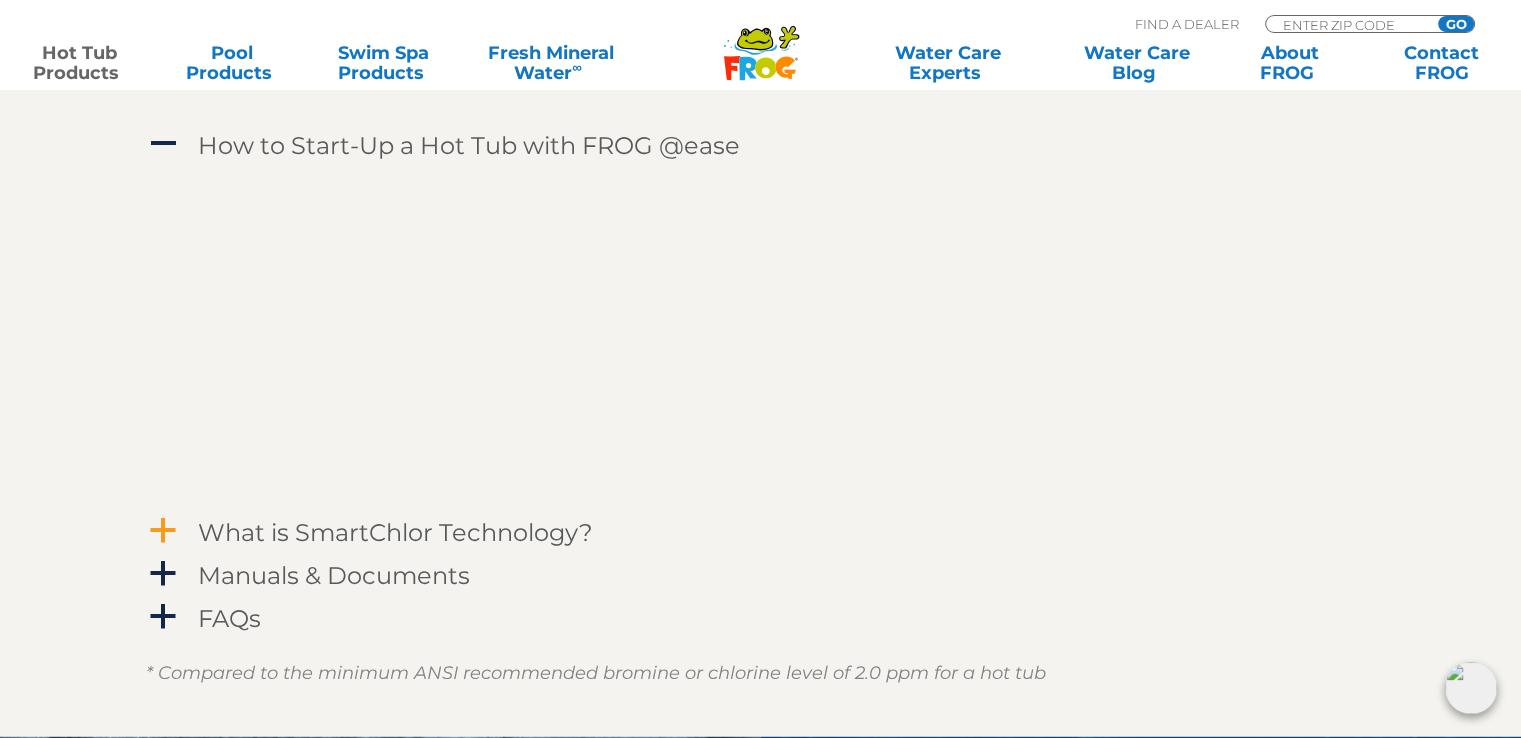 click on "What is SmartChlor Technology?" at bounding box center (395, 531) 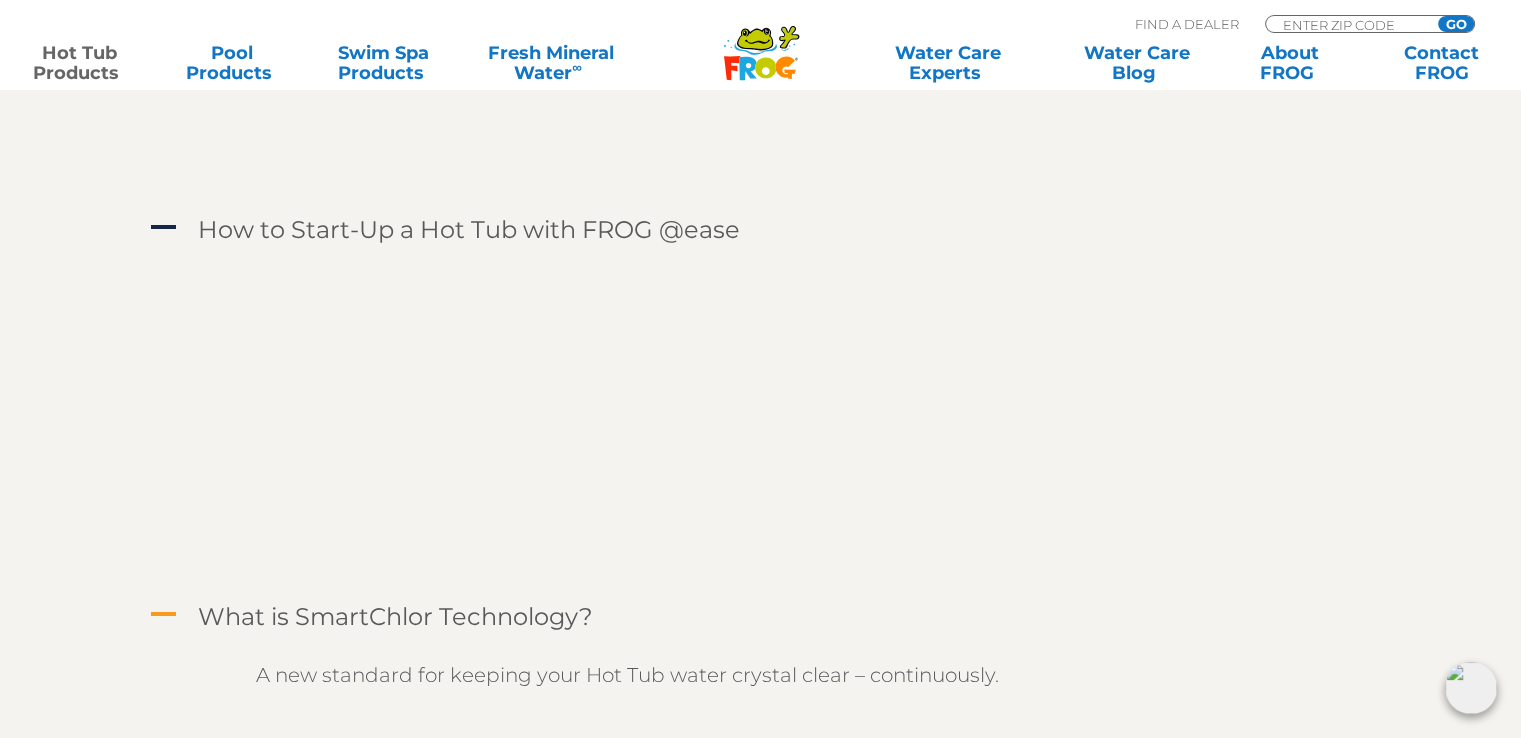 scroll, scrollTop: 3300, scrollLeft: 0, axis: vertical 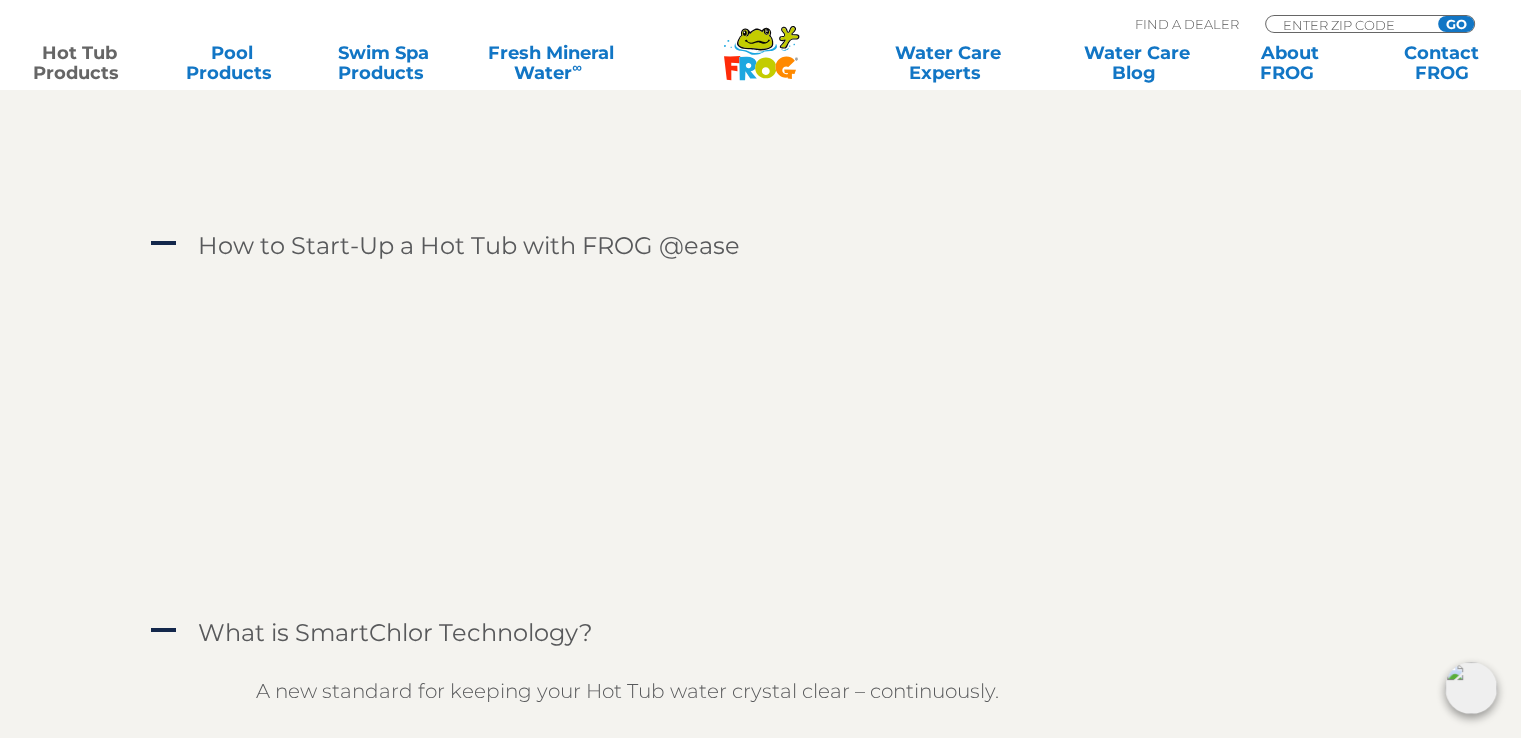 click at bounding box center [776, 435] 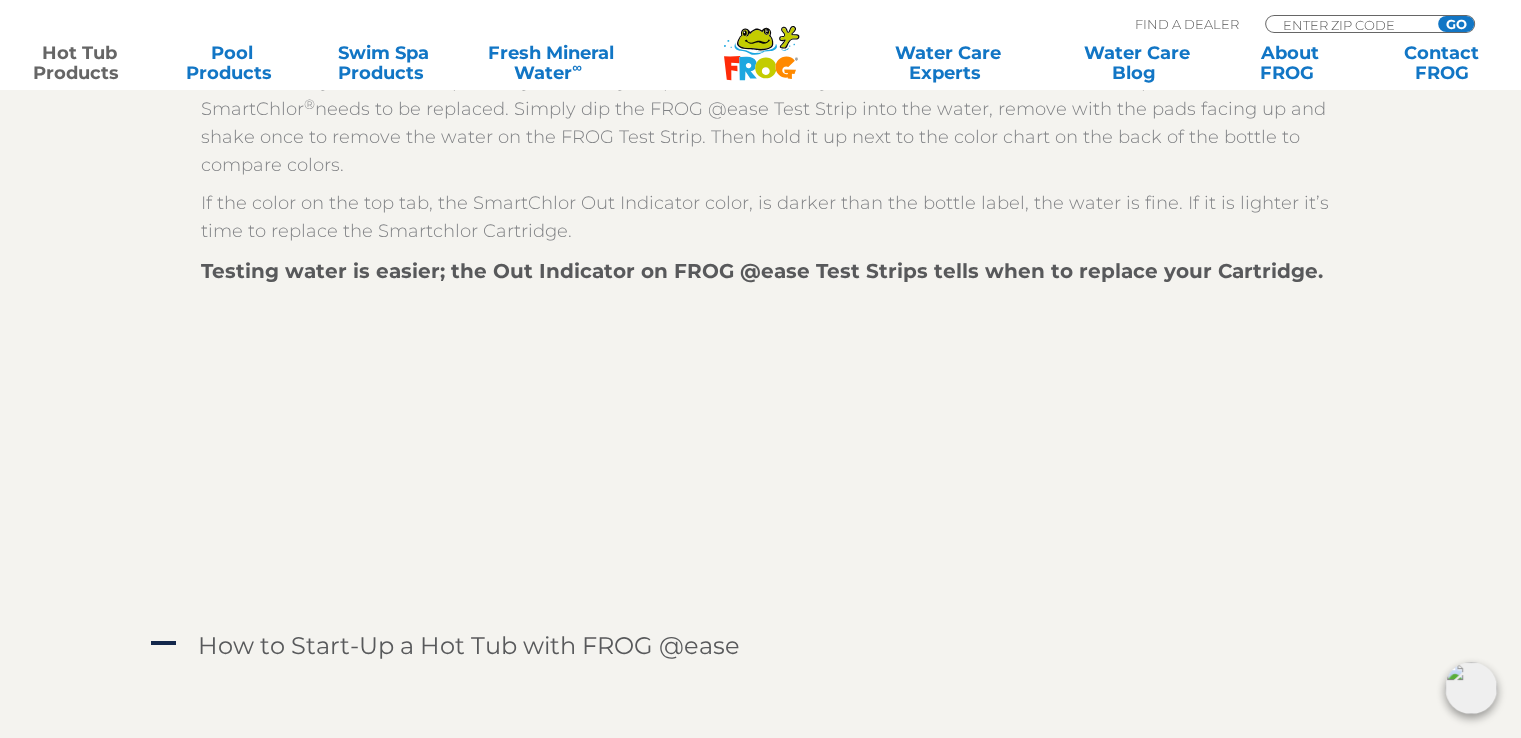 scroll, scrollTop: 2500, scrollLeft: 0, axis: vertical 